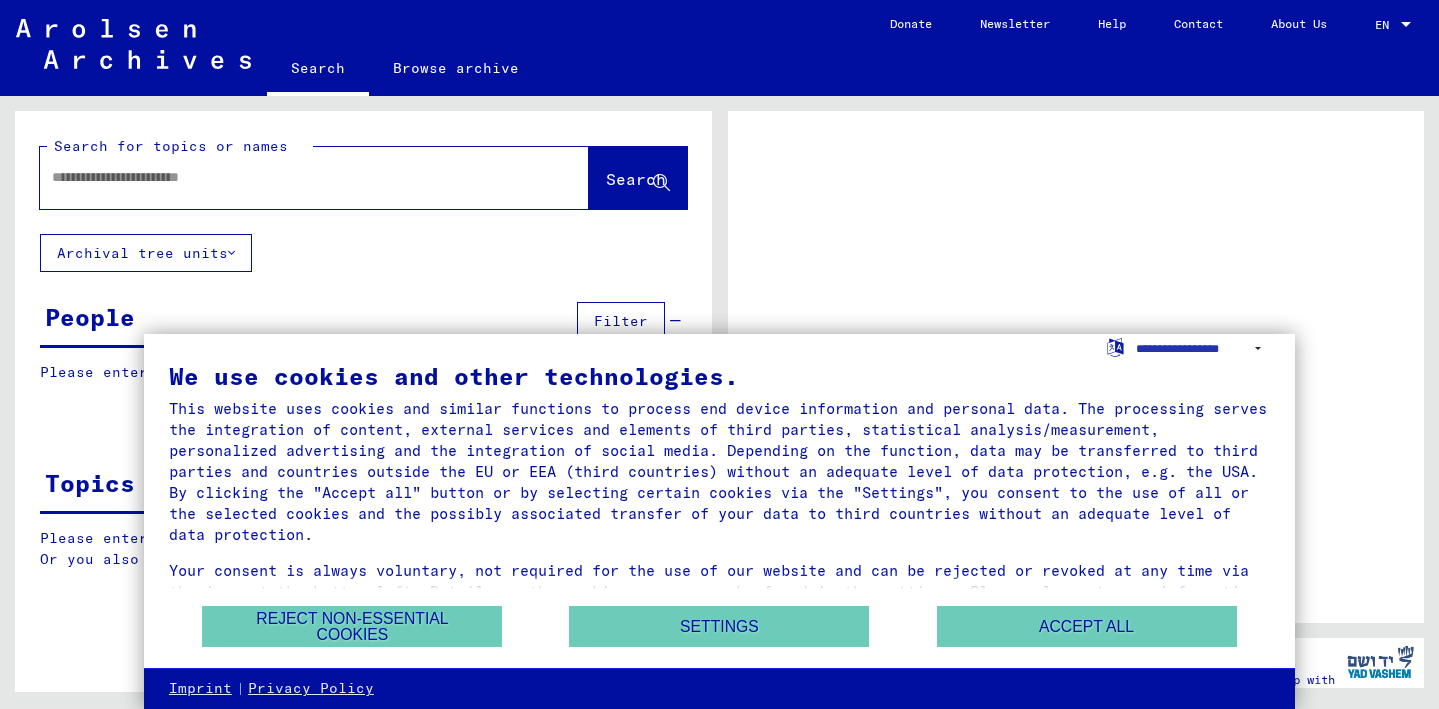 scroll, scrollTop: 0, scrollLeft: 0, axis: both 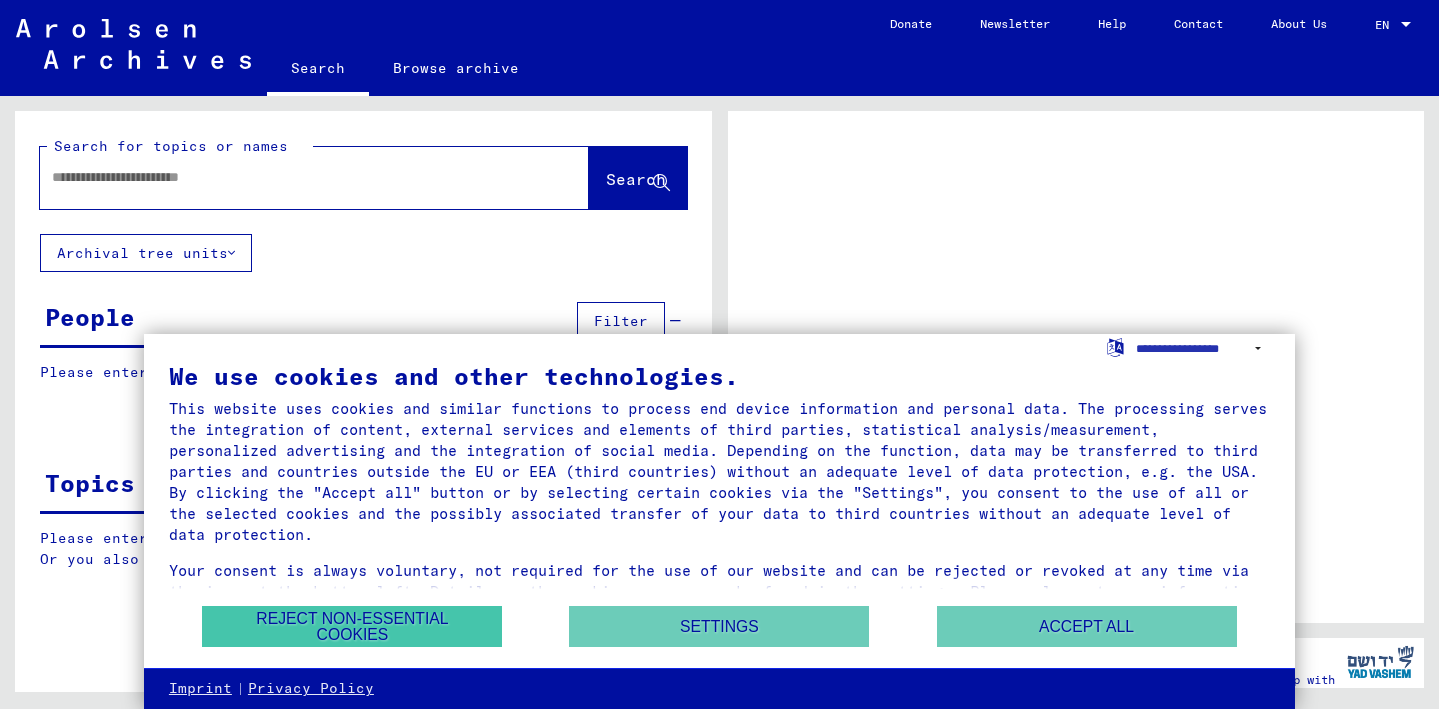 click on "Reject non-essential cookies" at bounding box center [352, 626] 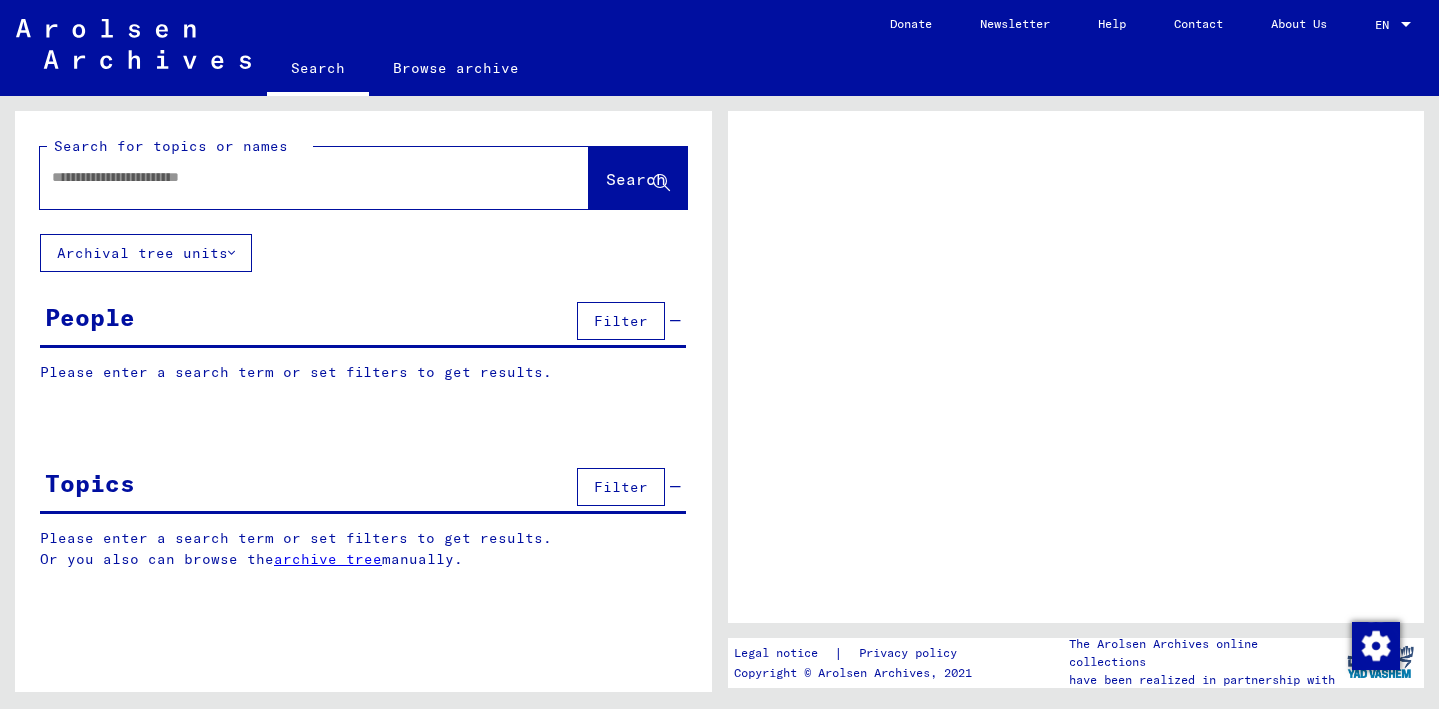click at bounding box center (296, 177) 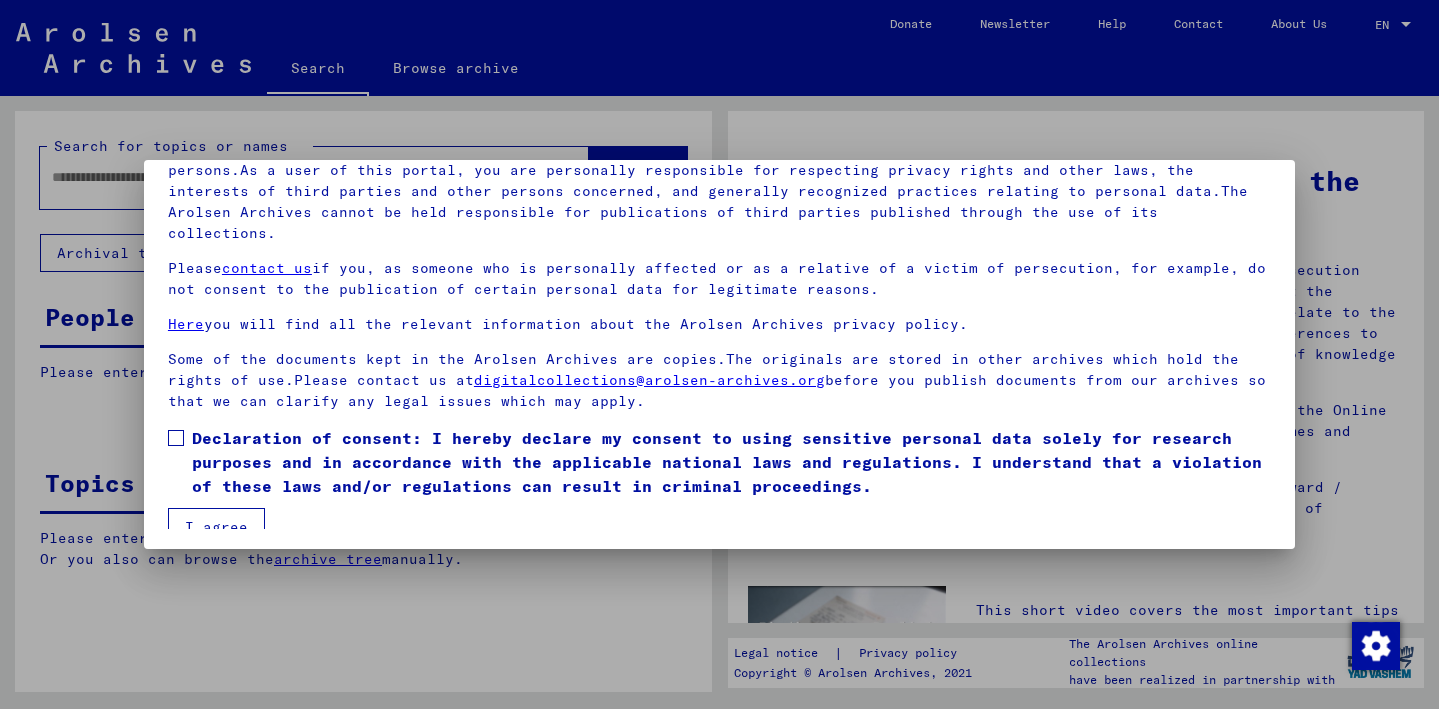 scroll, scrollTop: 166, scrollLeft: 0, axis: vertical 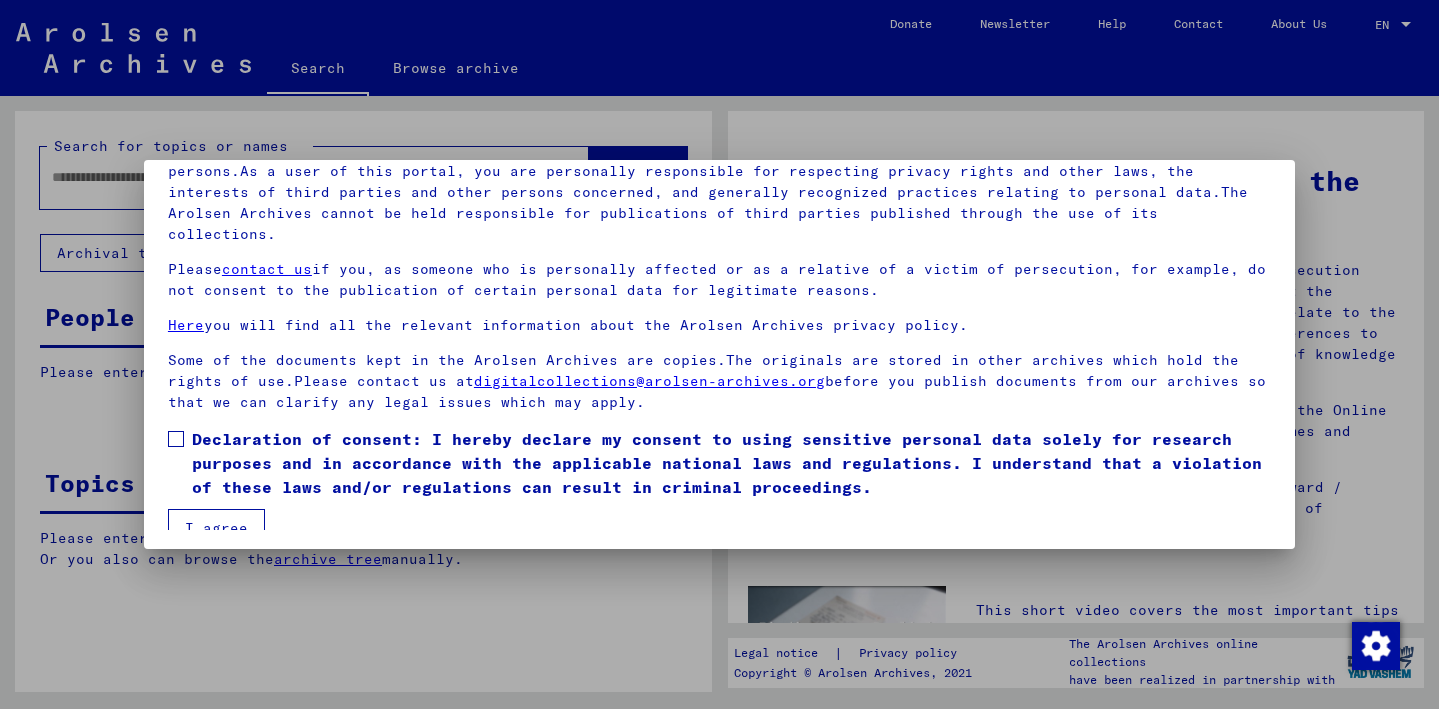 click at bounding box center [176, 439] 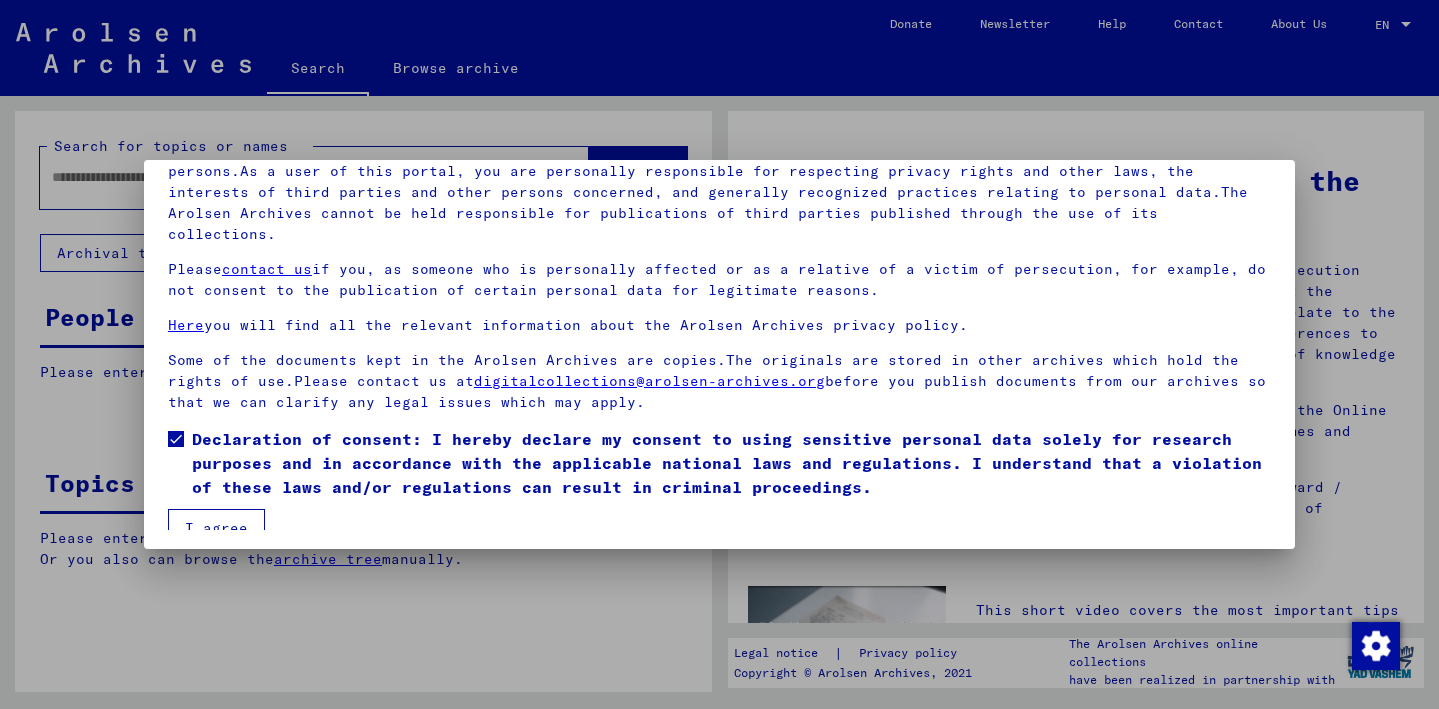 click on "I agree" at bounding box center [216, 528] 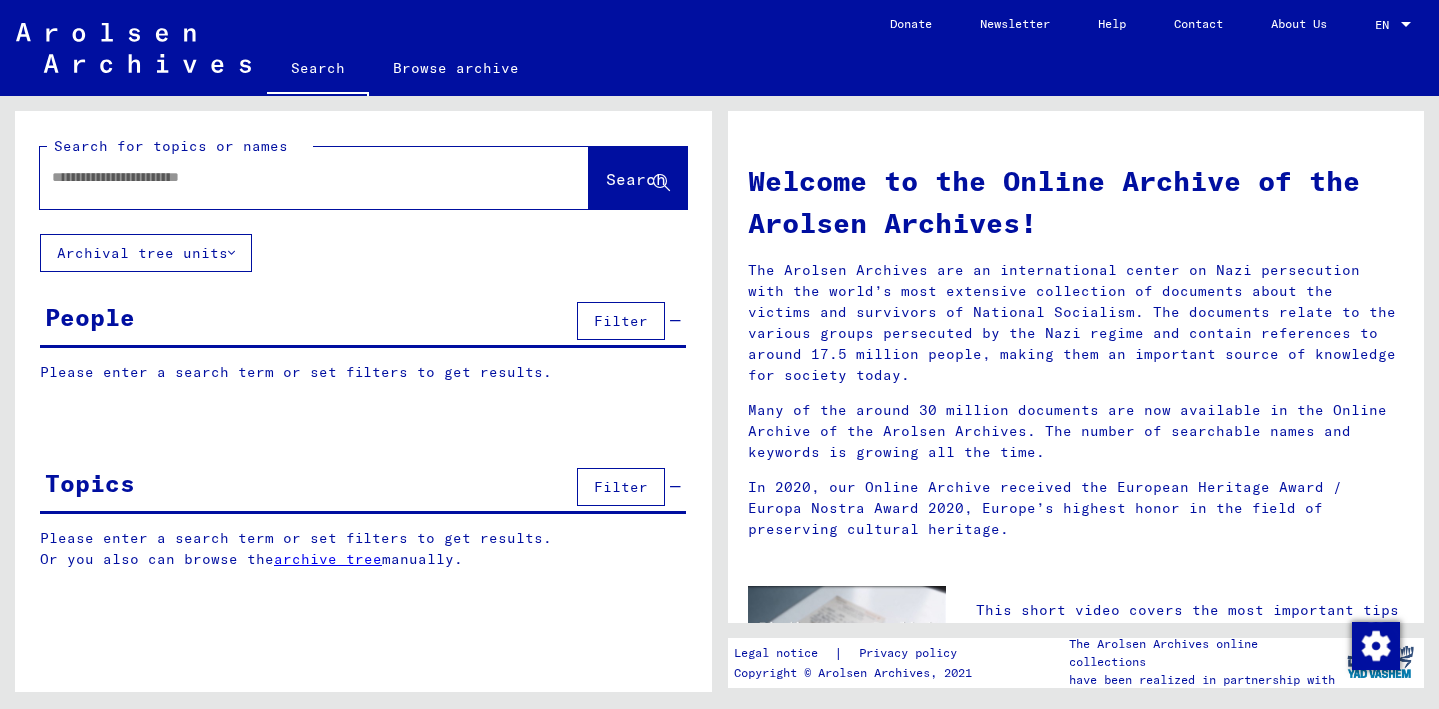 click at bounding box center [290, 177] 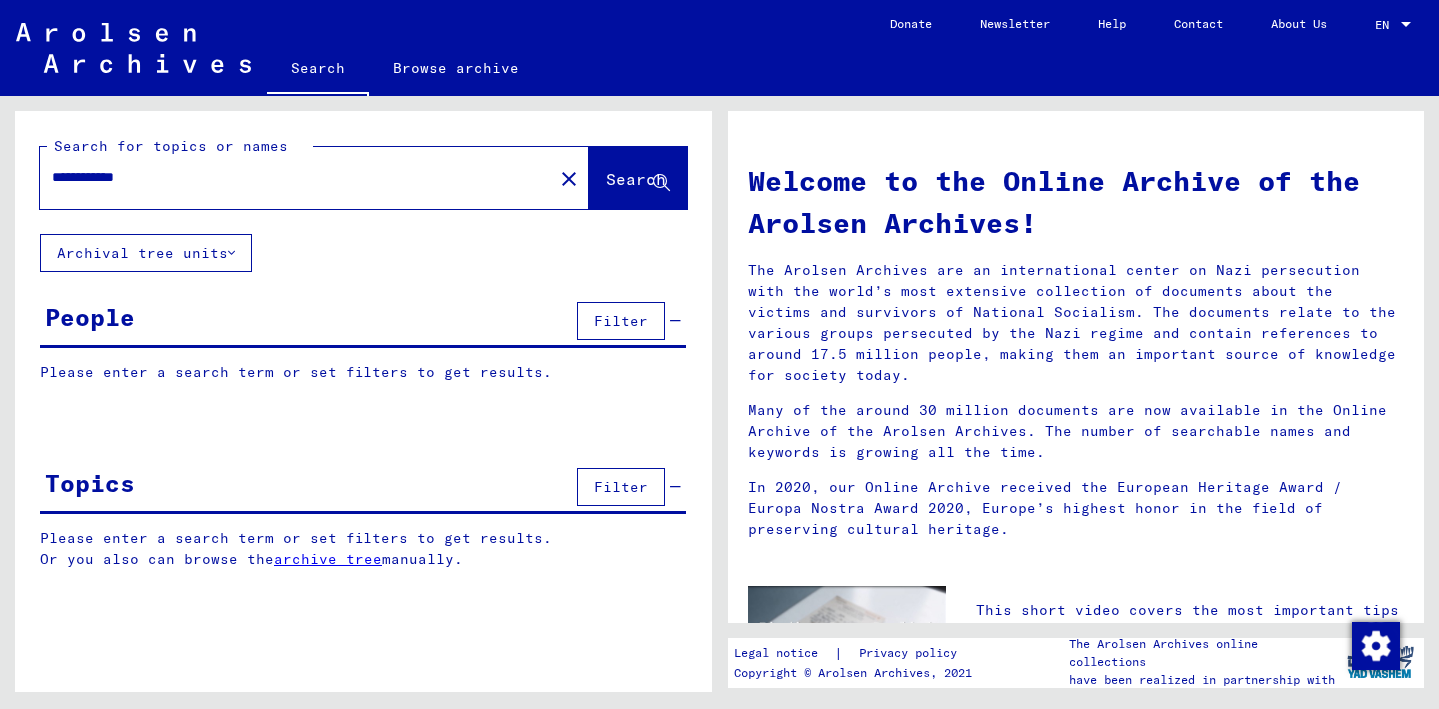type on "**********" 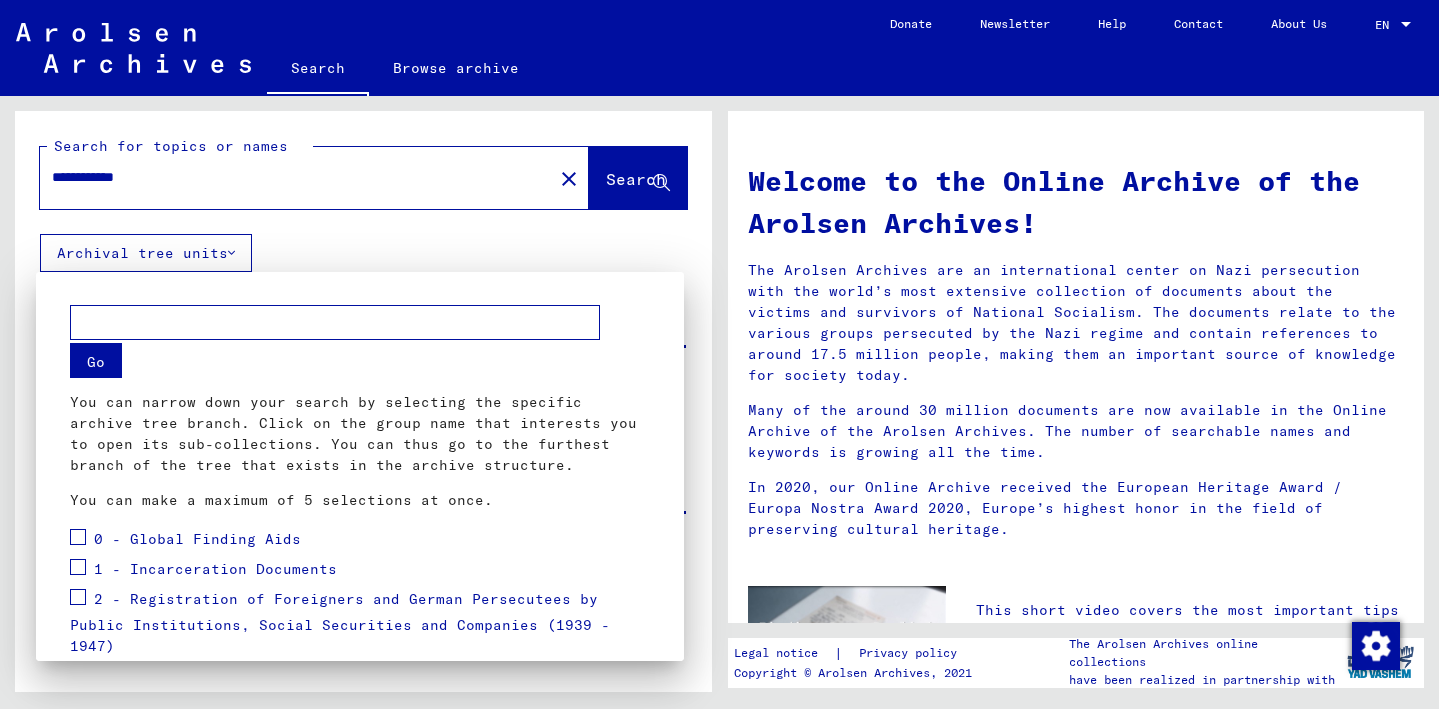 click at bounding box center (719, 354) 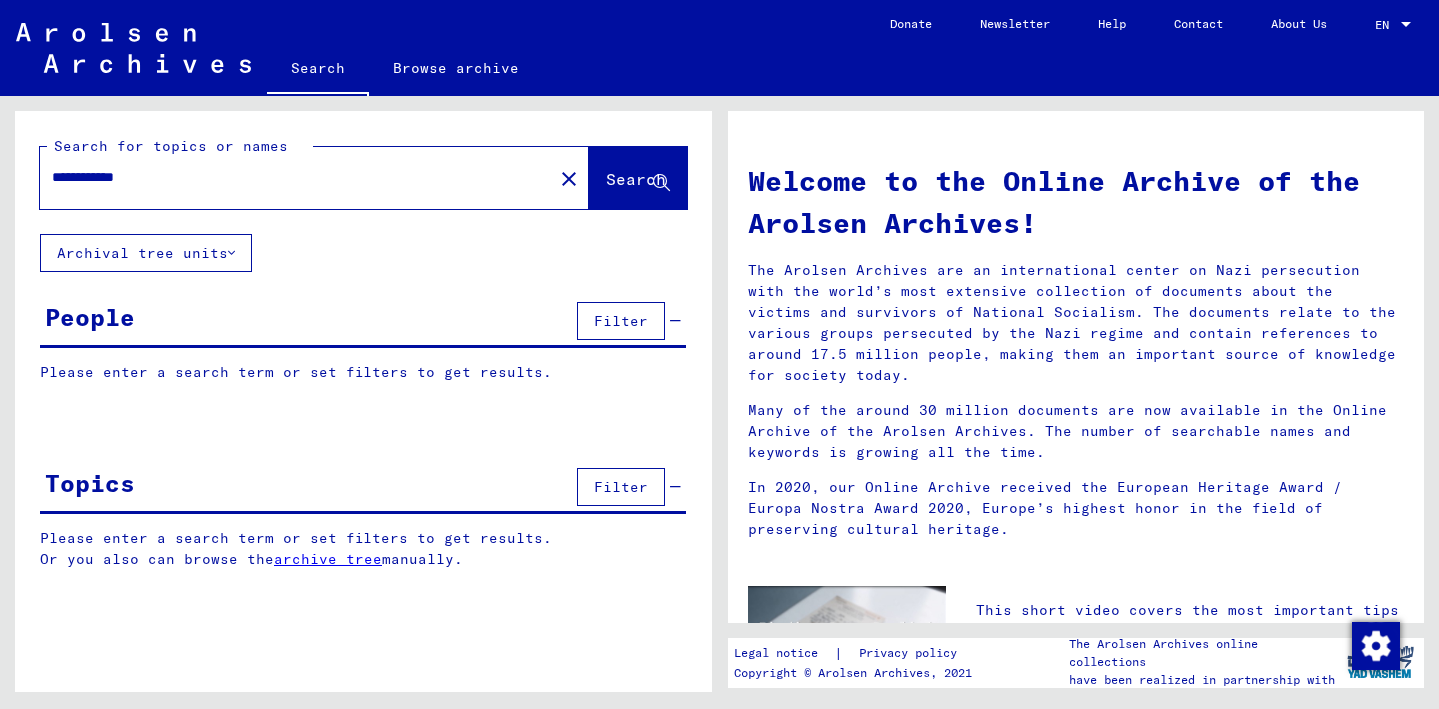click on "Filter" at bounding box center (621, 321) 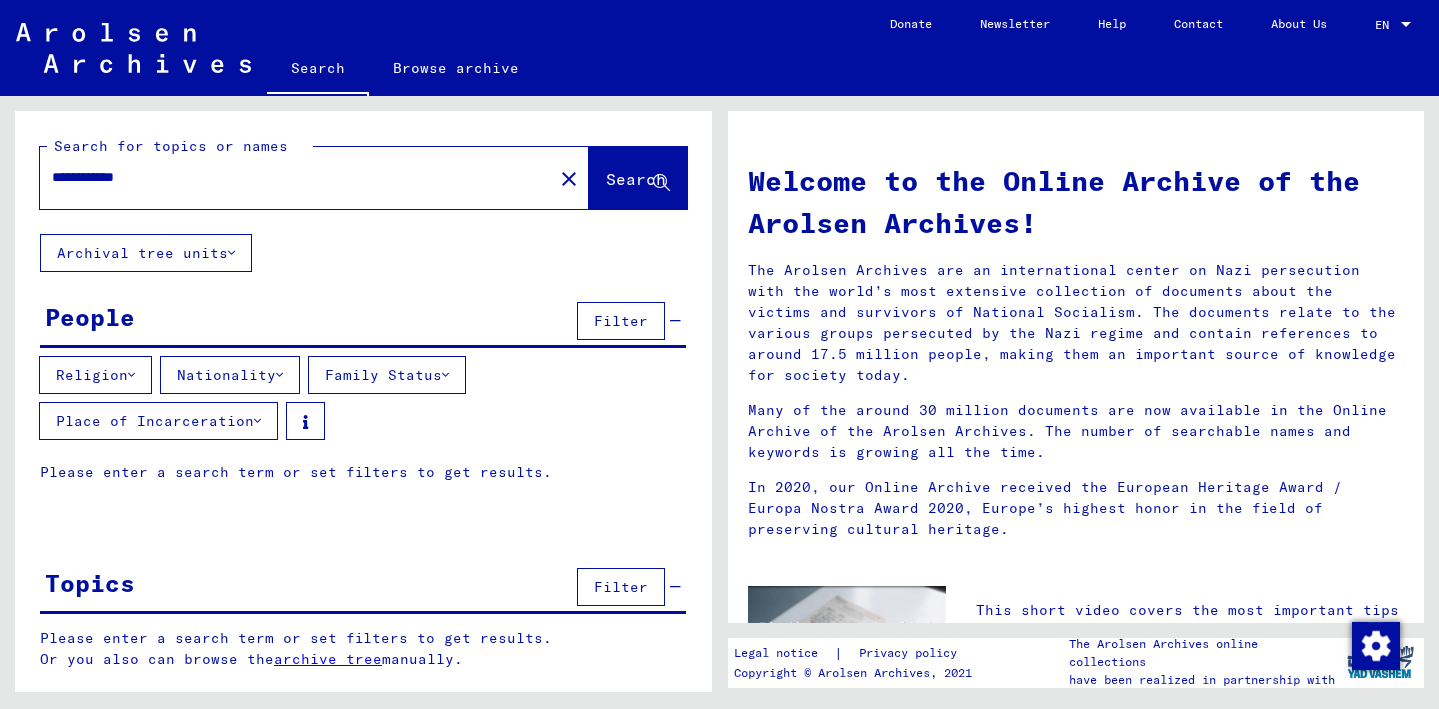 click on "Religion" at bounding box center [95, 375] 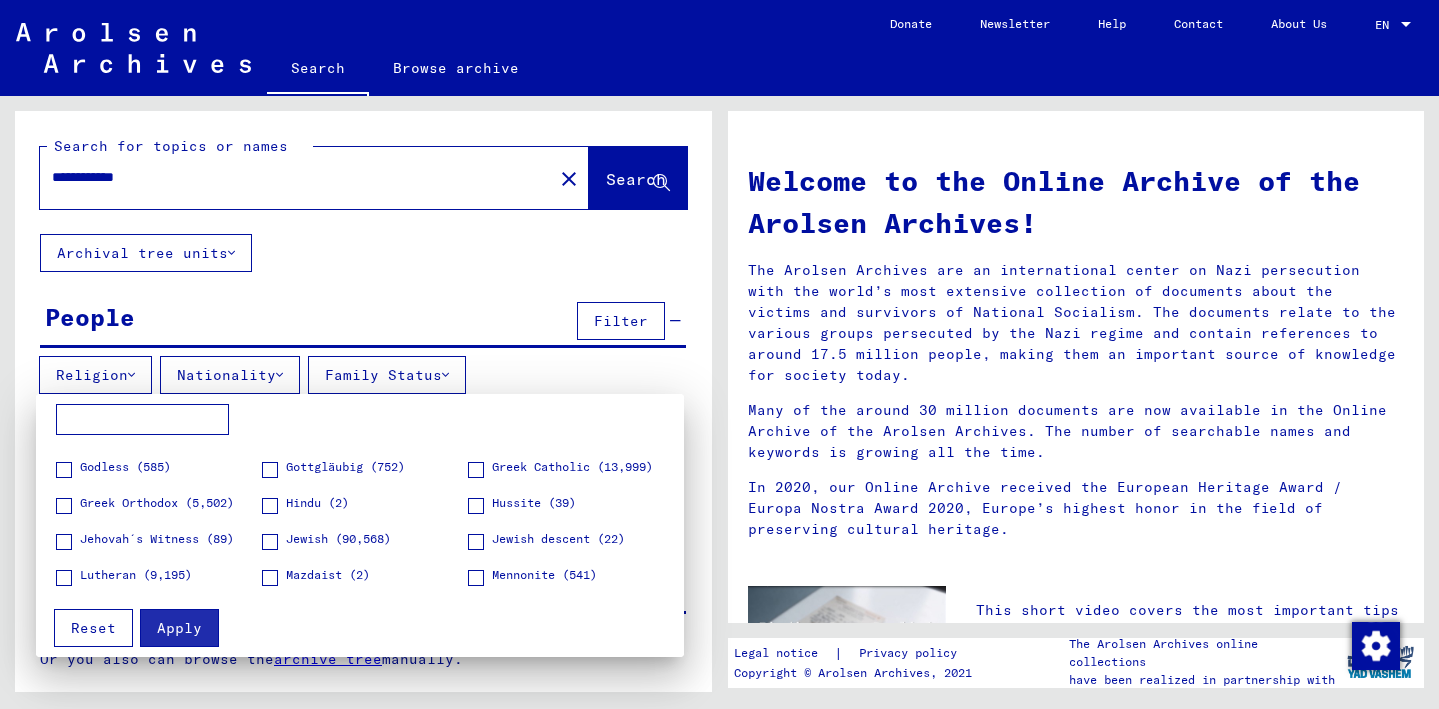 scroll, scrollTop: 321, scrollLeft: 0, axis: vertical 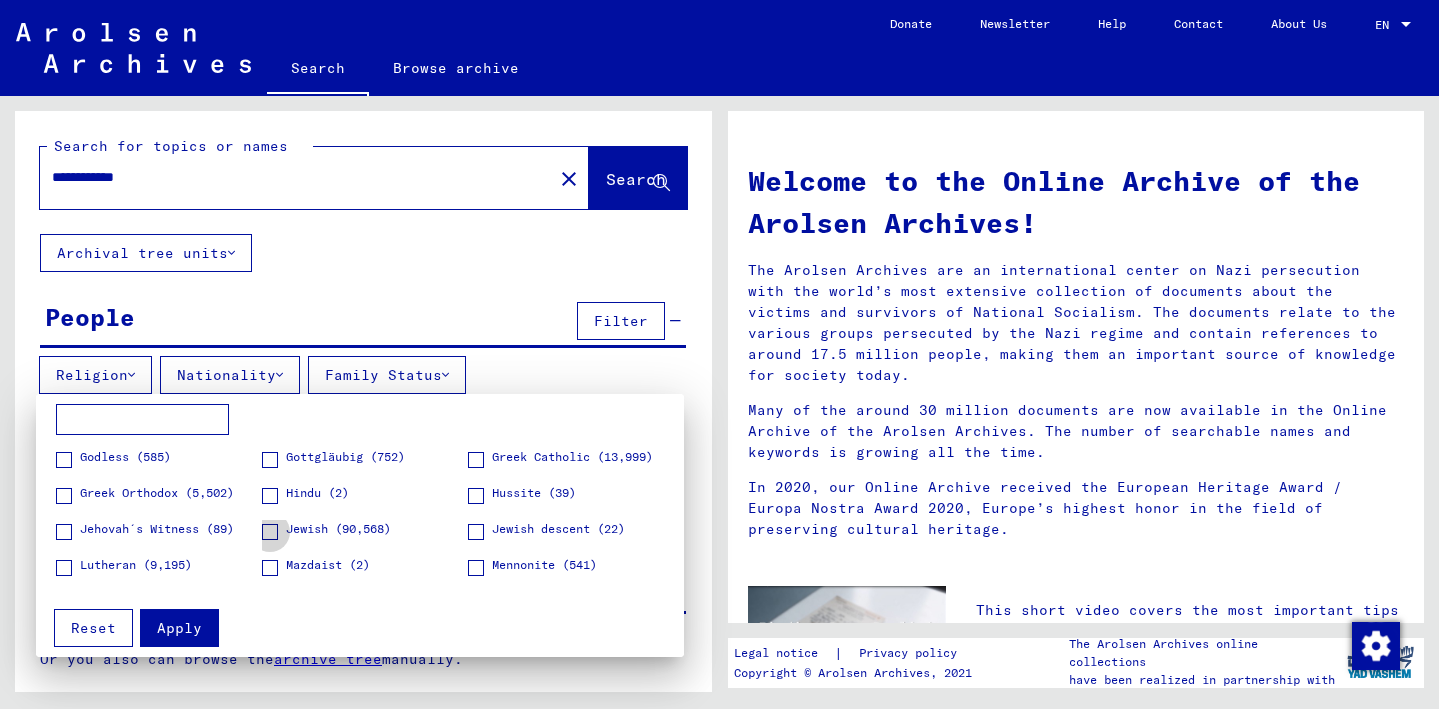 click at bounding box center (270, 532) 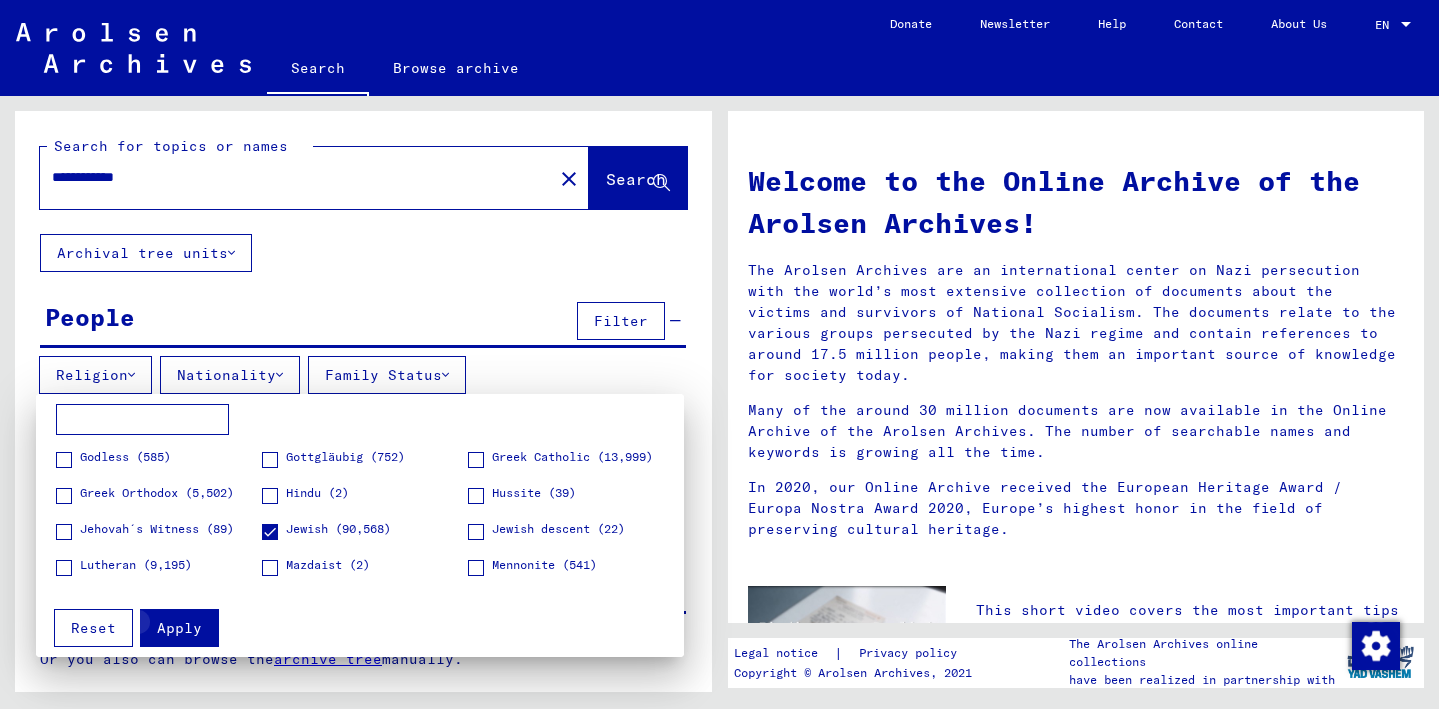 click on "Apply" at bounding box center [179, 628] 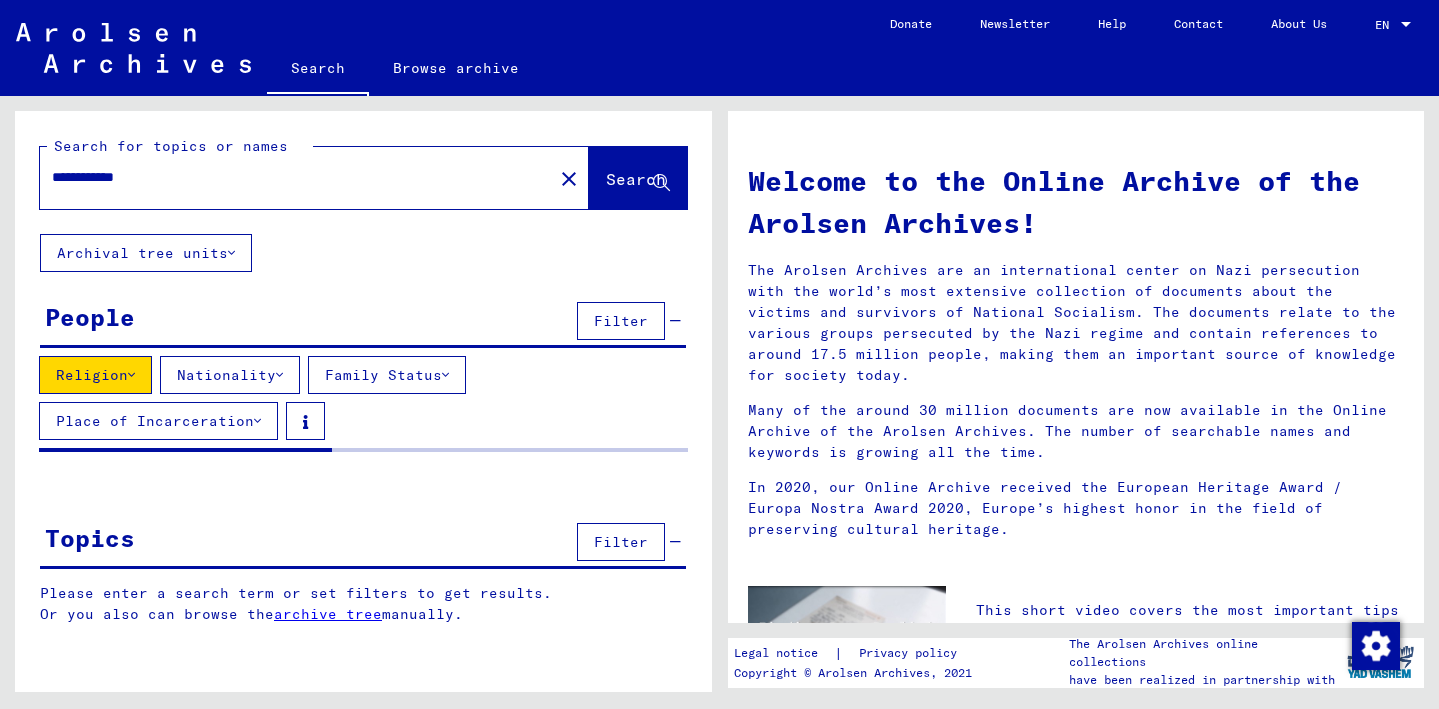 click at bounding box center [279, 375] 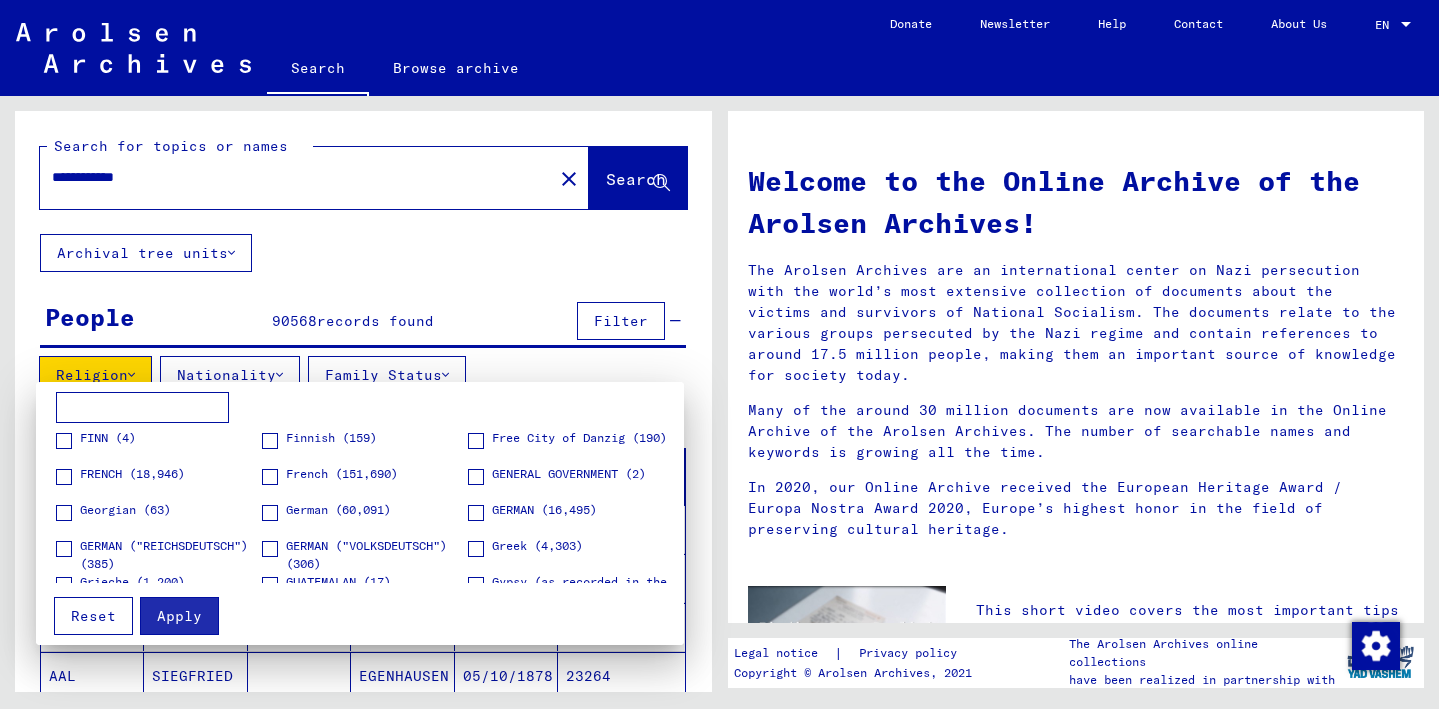 scroll, scrollTop: 1085, scrollLeft: 0, axis: vertical 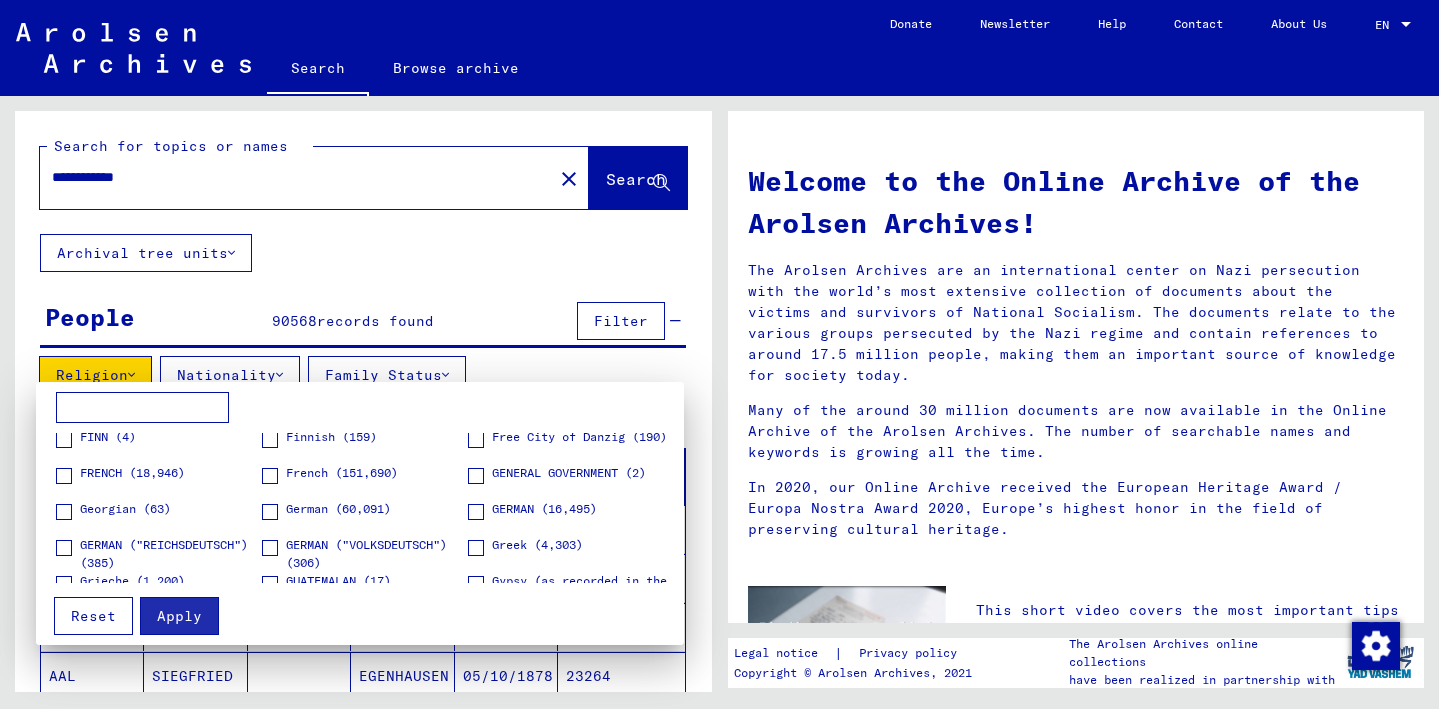 click at bounding box center [270, 512] 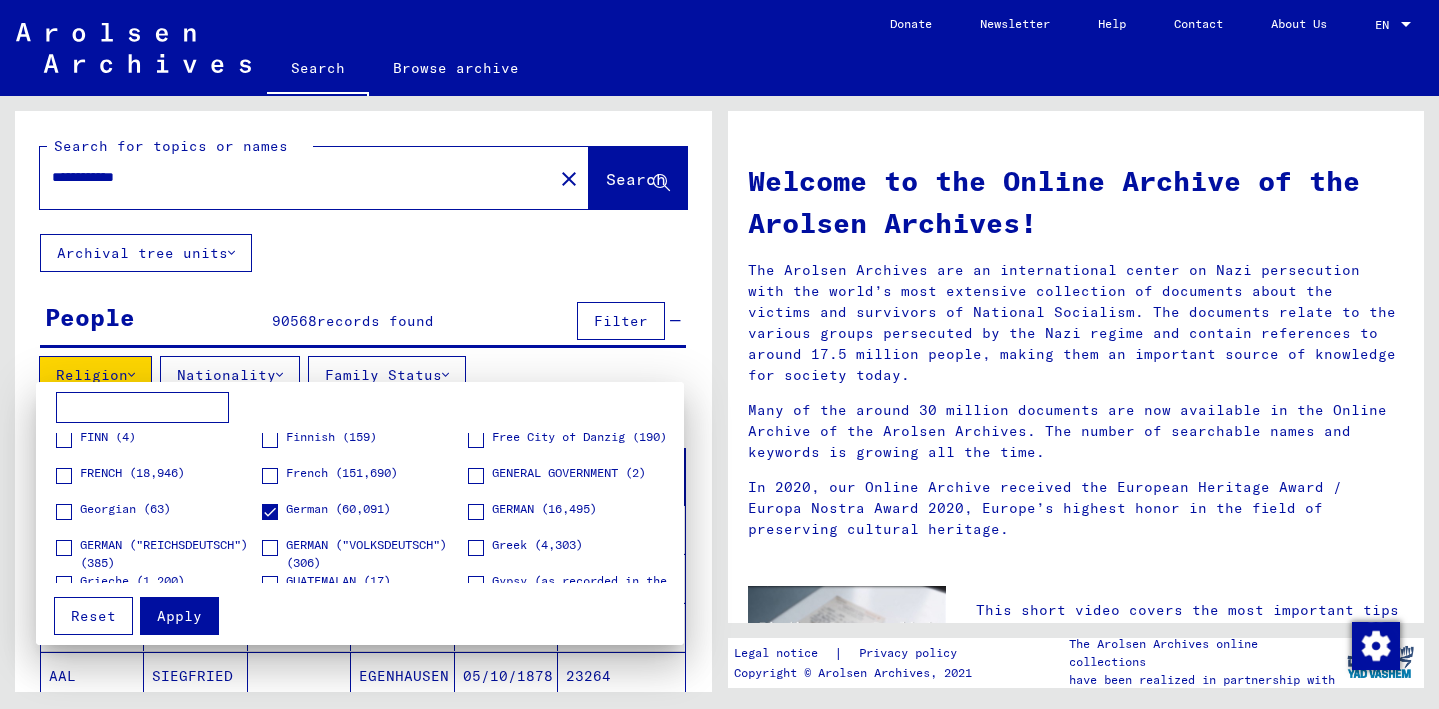 click at bounding box center [719, 354] 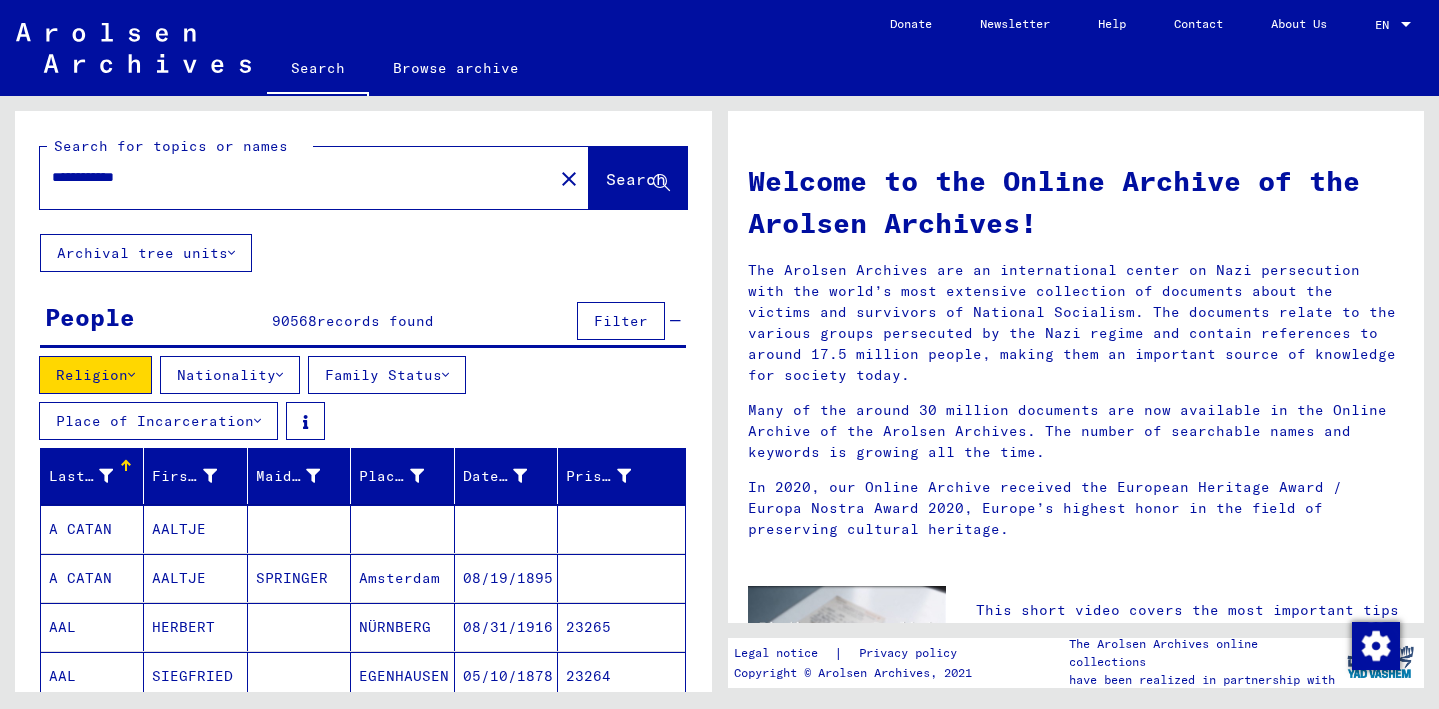 scroll, scrollTop: 0, scrollLeft: 0, axis: both 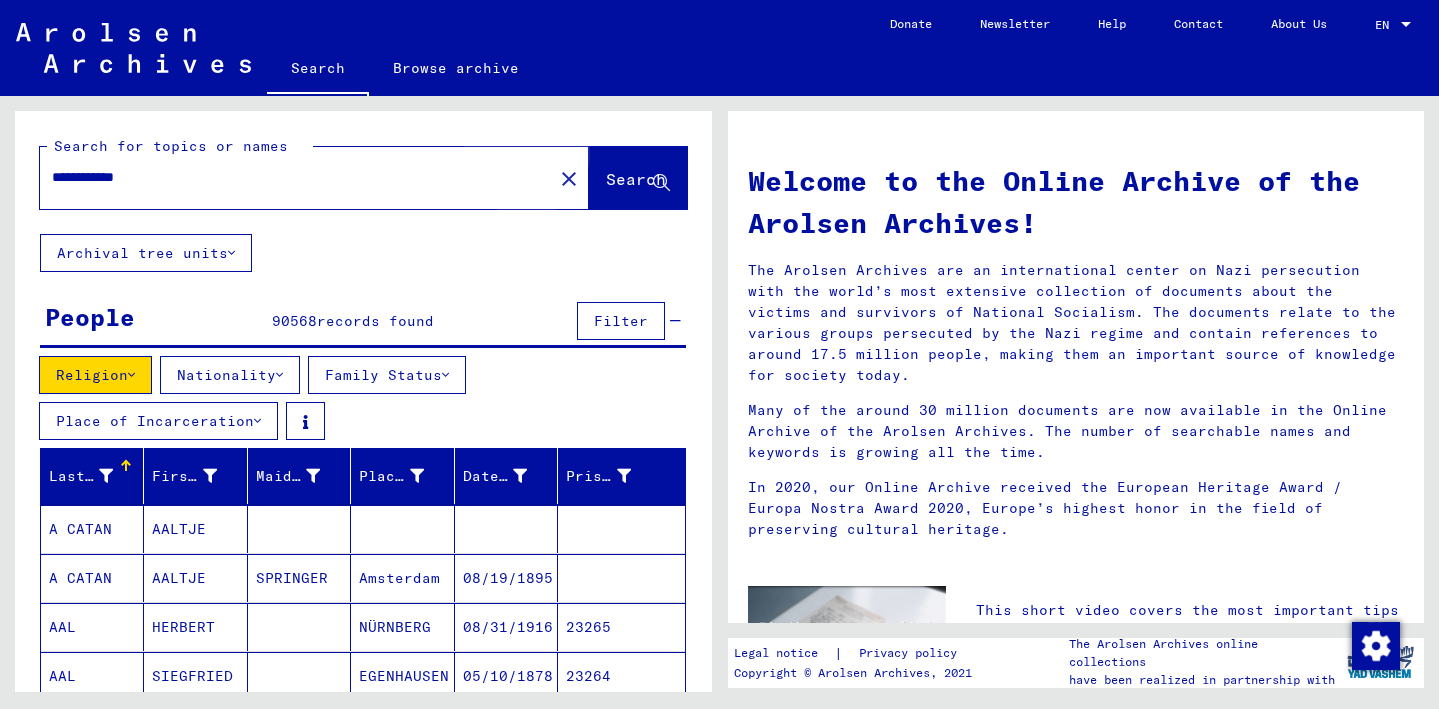 click on "Search" 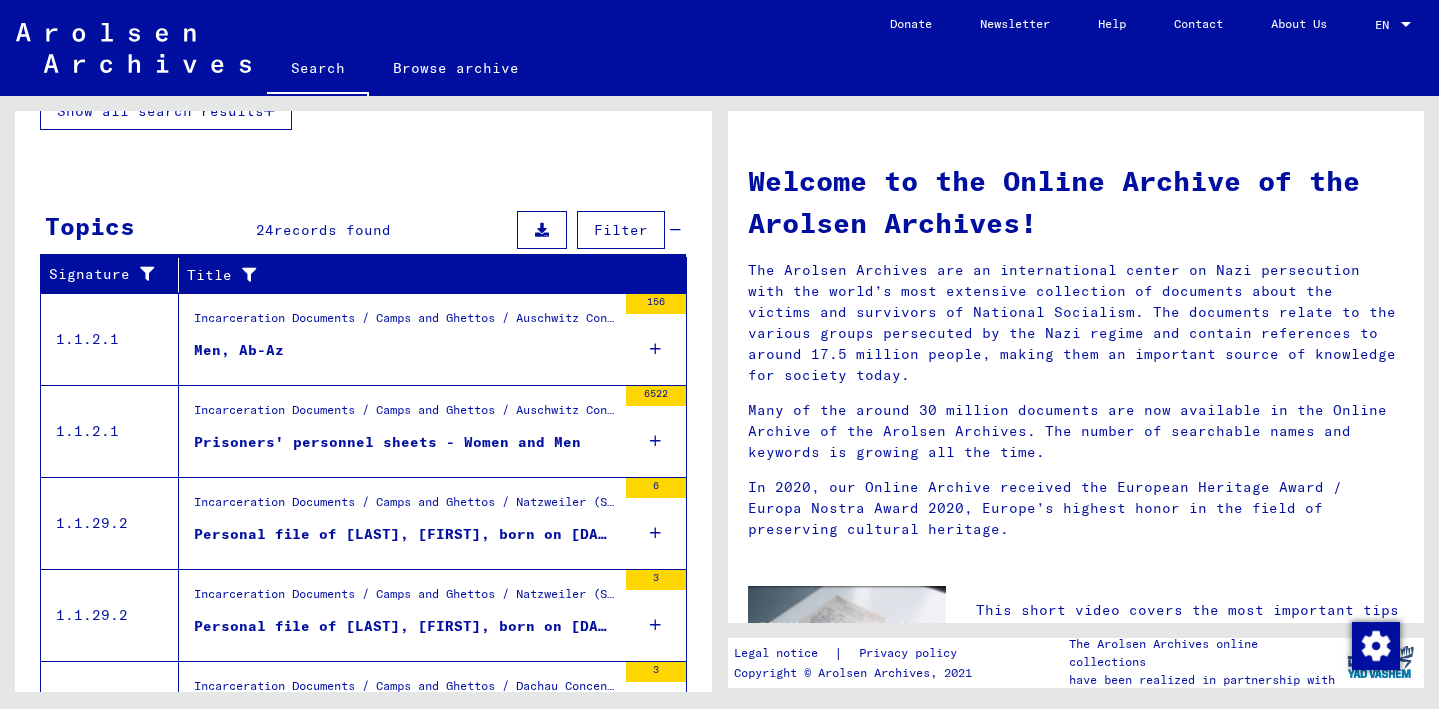 scroll, scrollTop: 668, scrollLeft: 0, axis: vertical 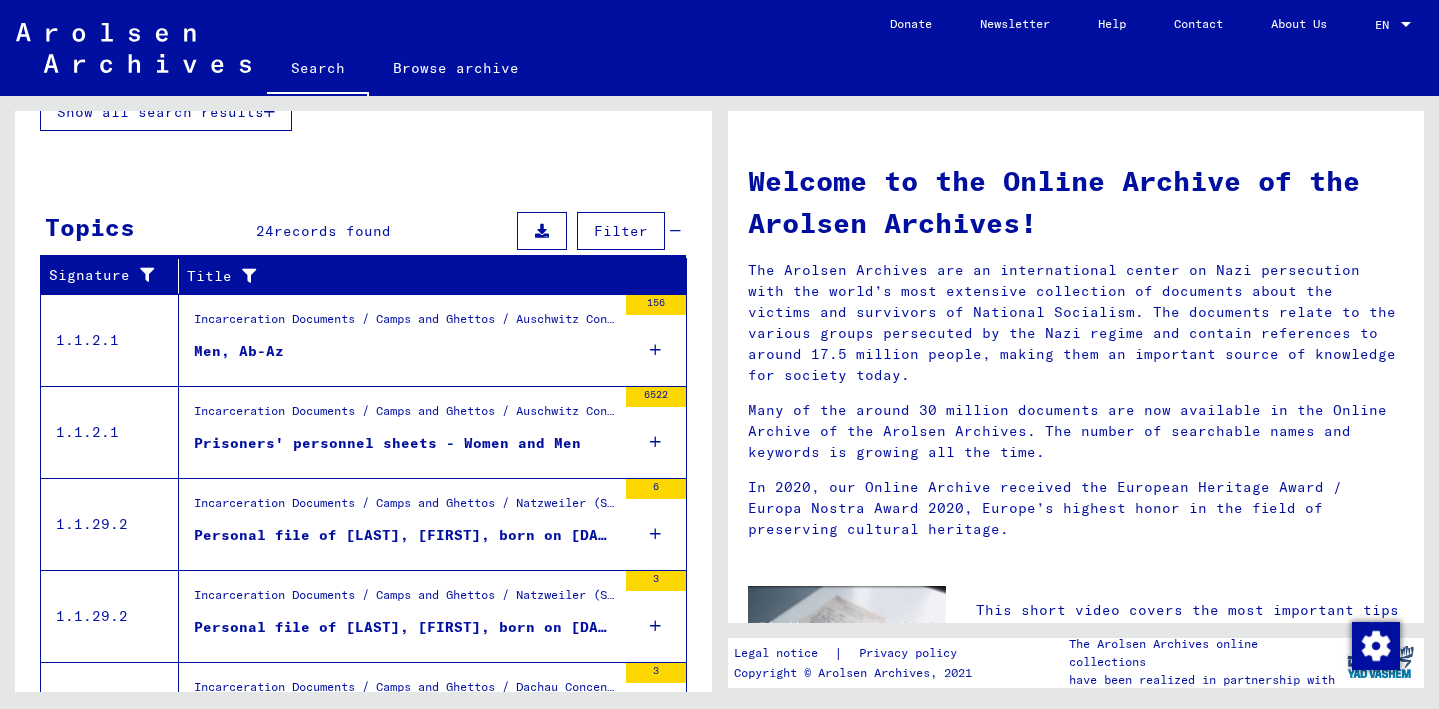 click at bounding box center [655, 534] 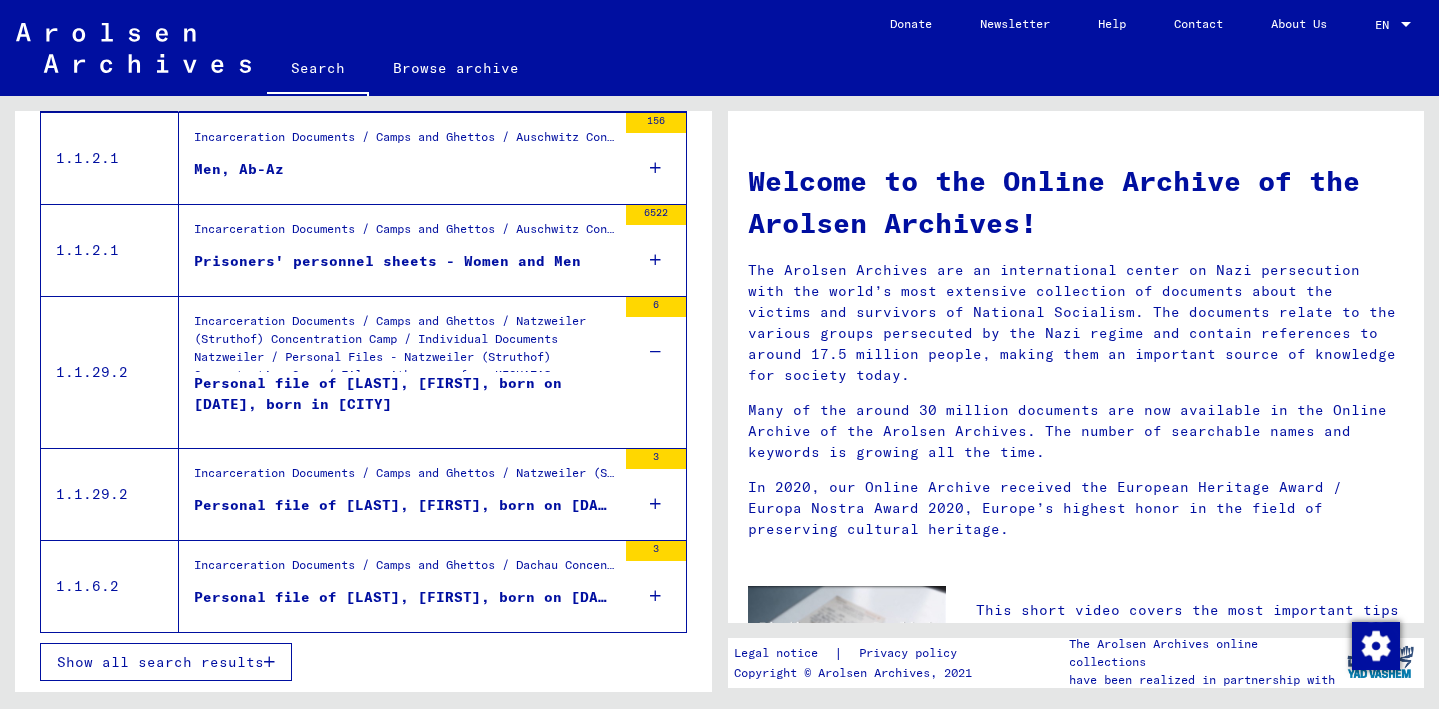 scroll, scrollTop: 850, scrollLeft: 0, axis: vertical 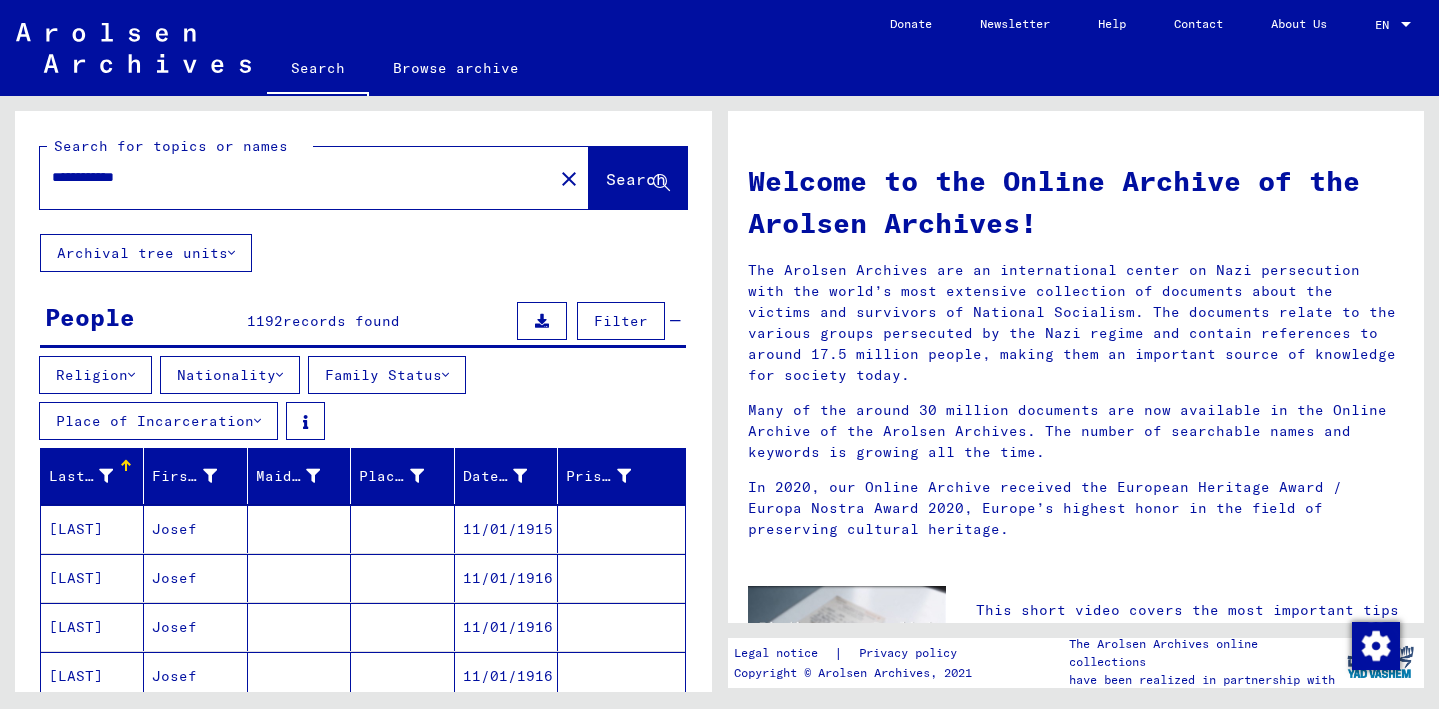 click at bounding box center [445, 375] 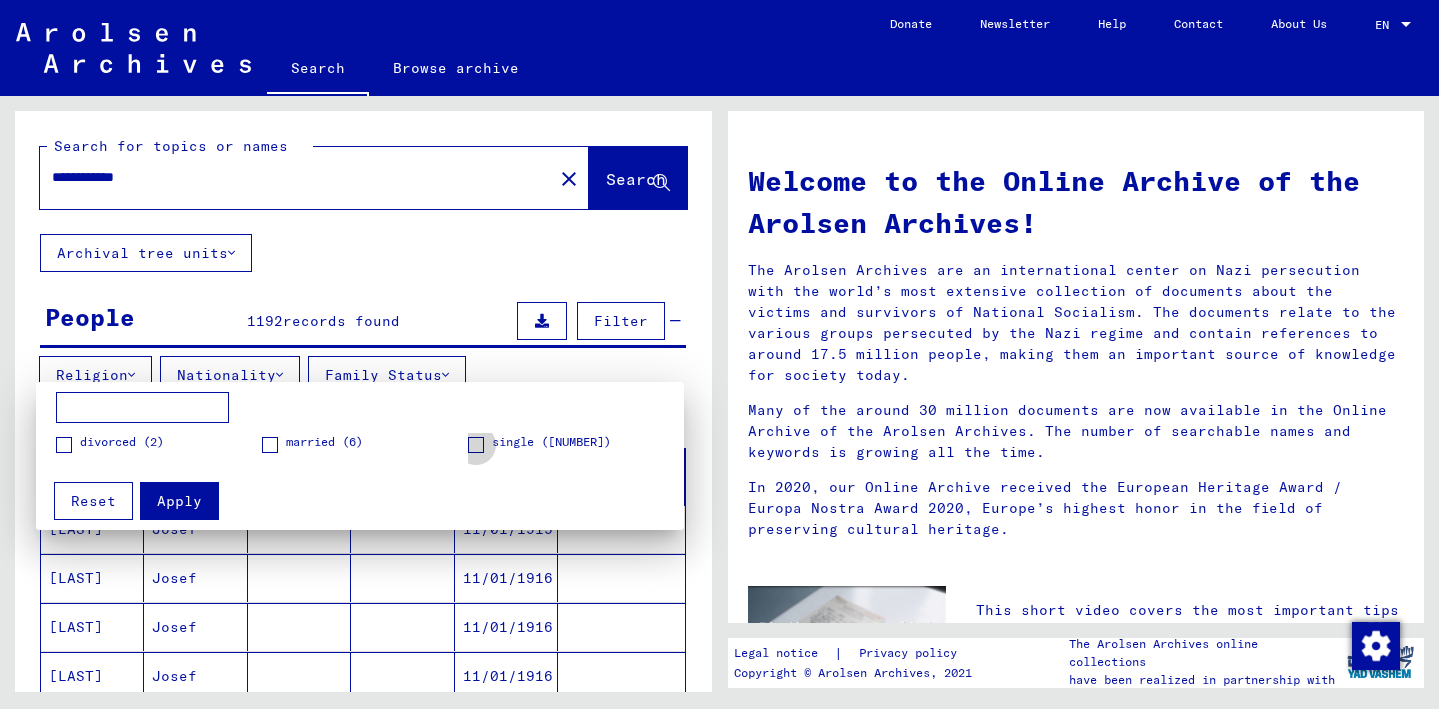 click at bounding box center (476, 445) 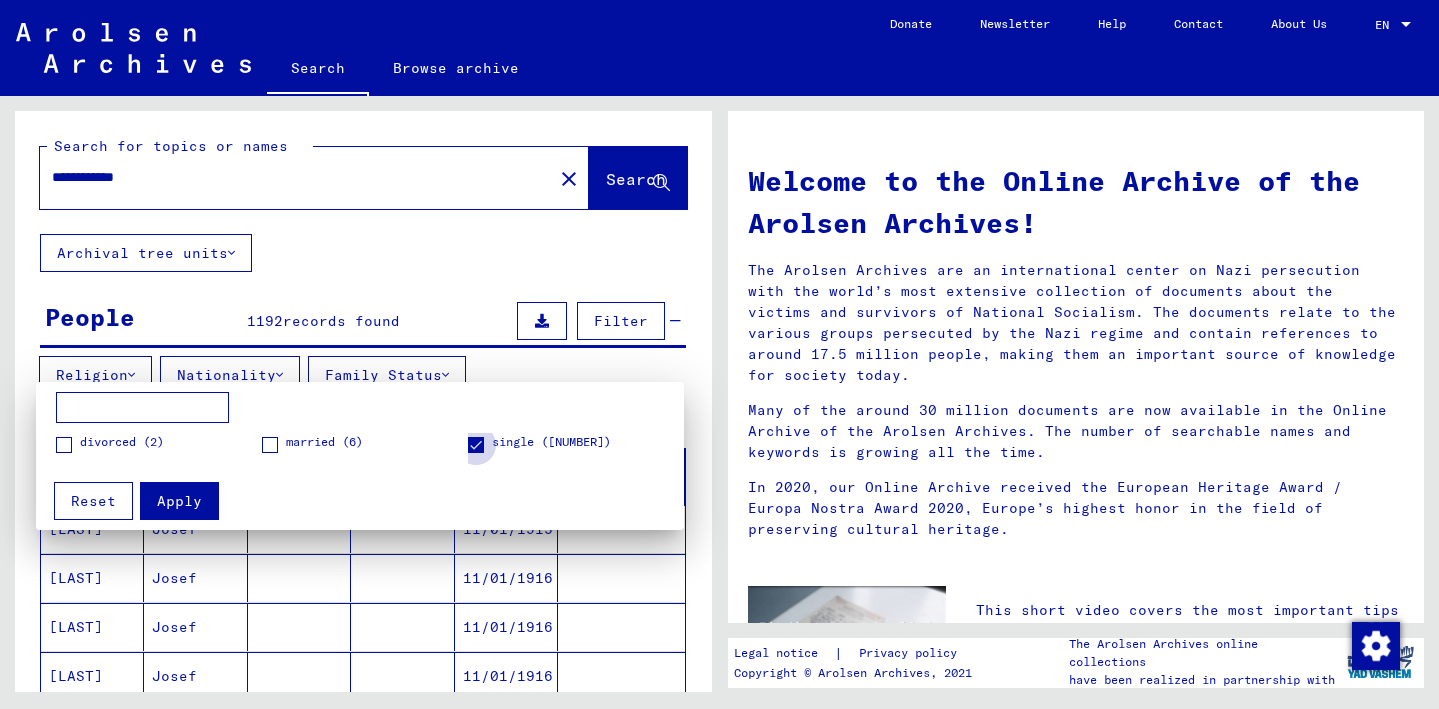 click at bounding box center (476, 445) 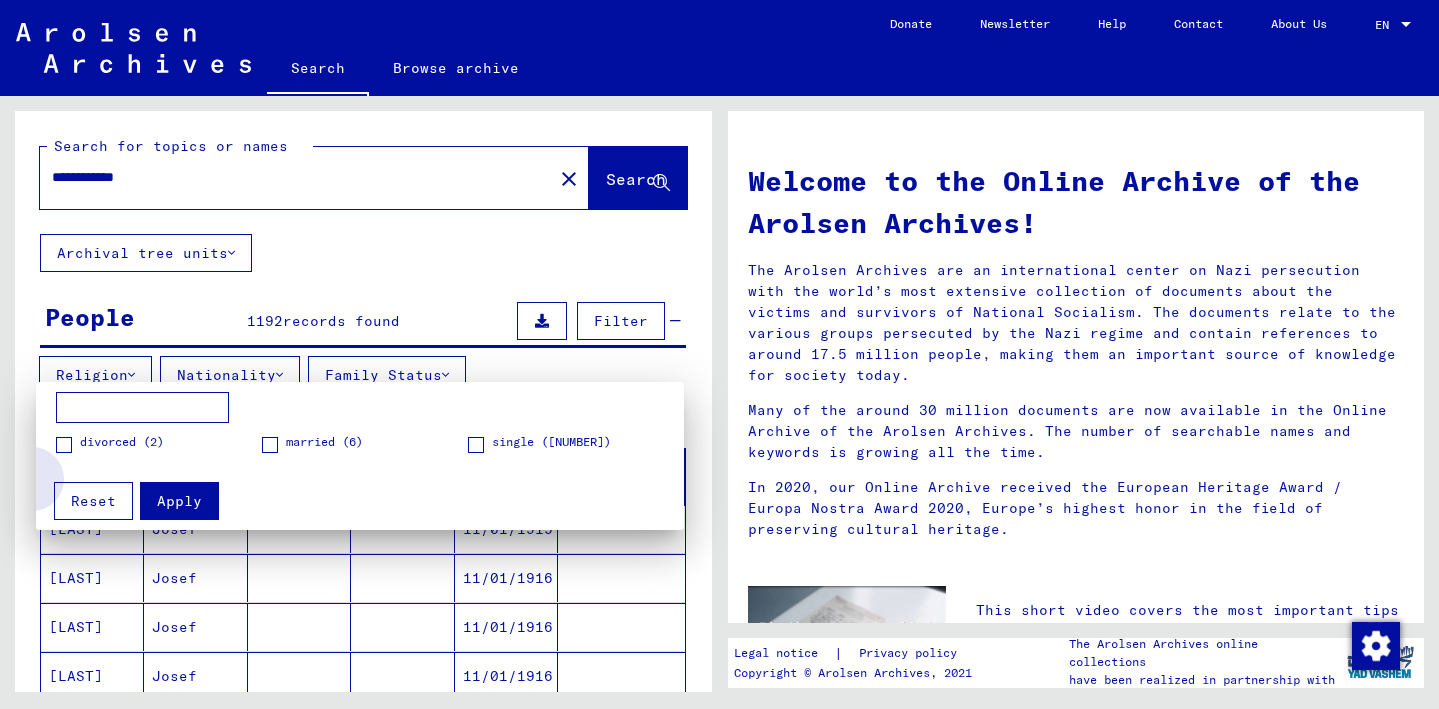 click on "Reset" at bounding box center (93, 501) 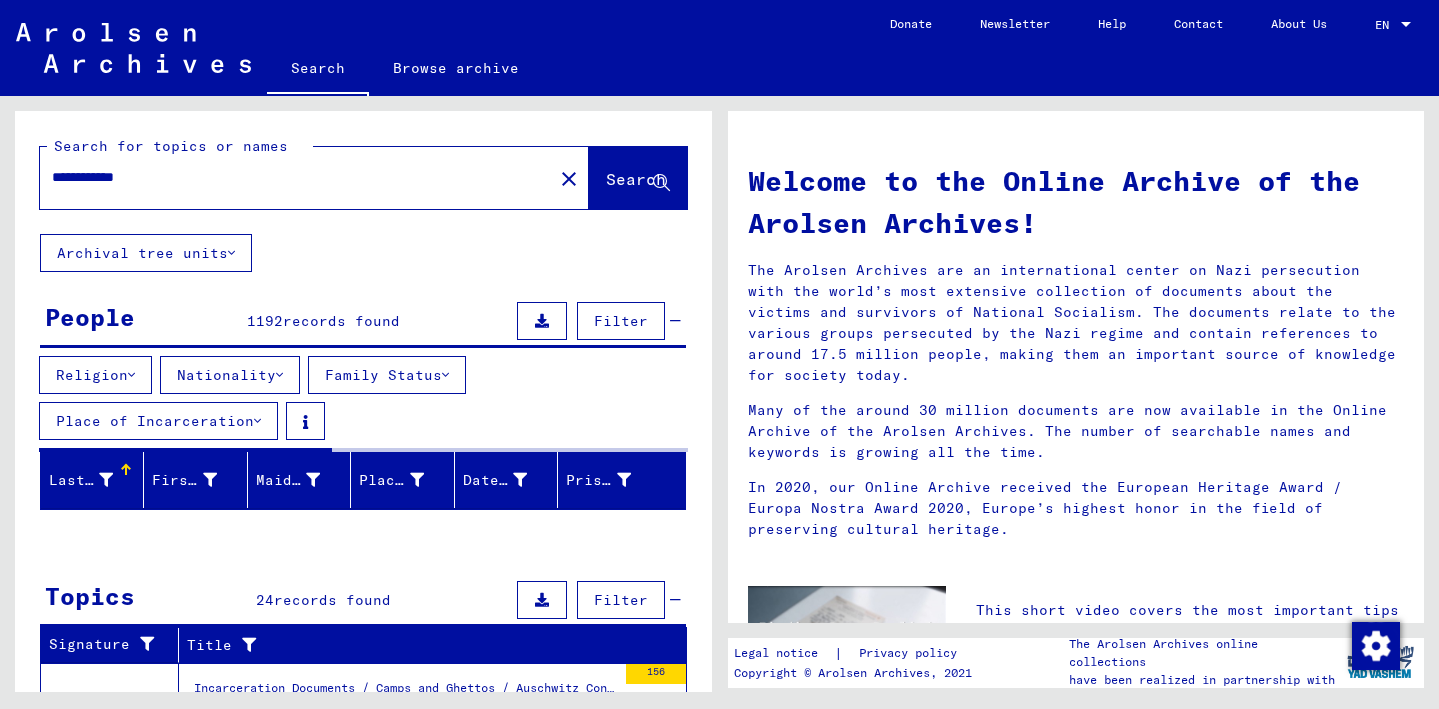 click at bounding box center [257, 421] 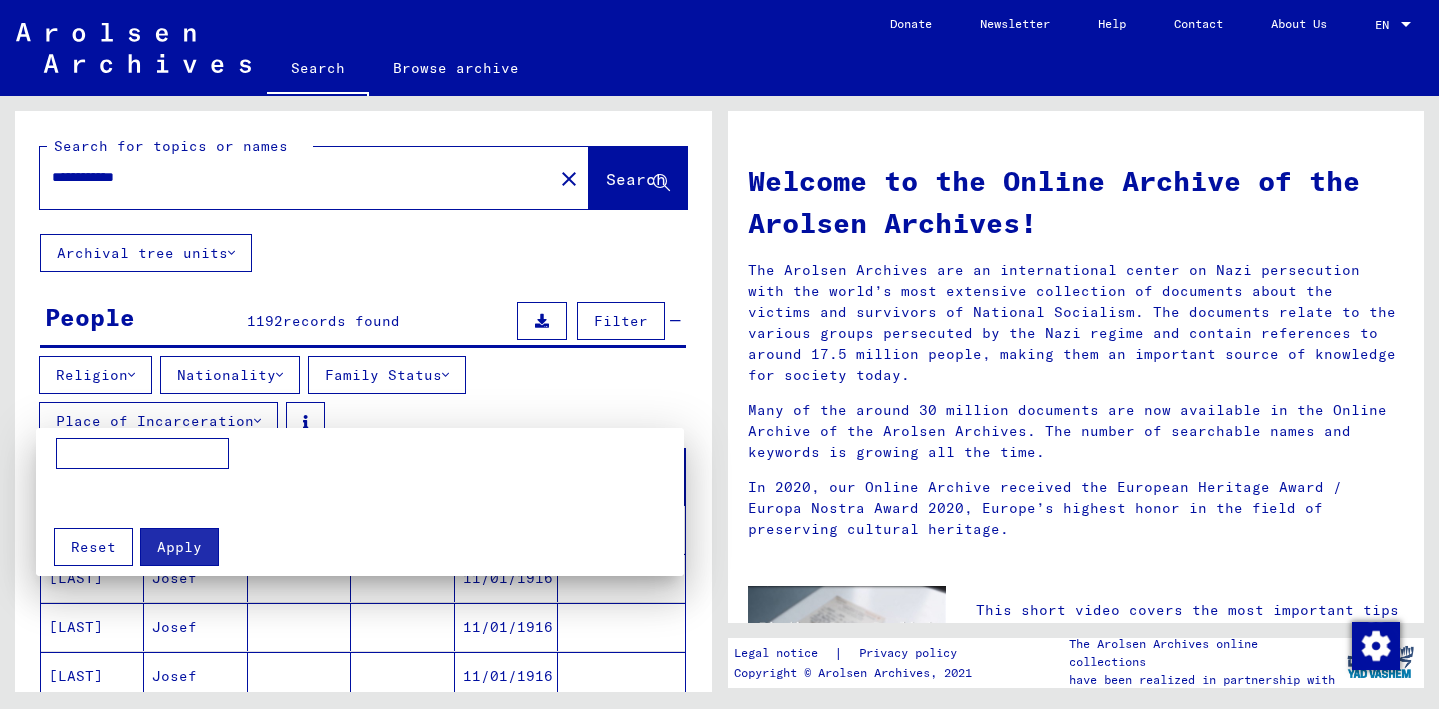 click on "Reset" at bounding box center [93, 547] 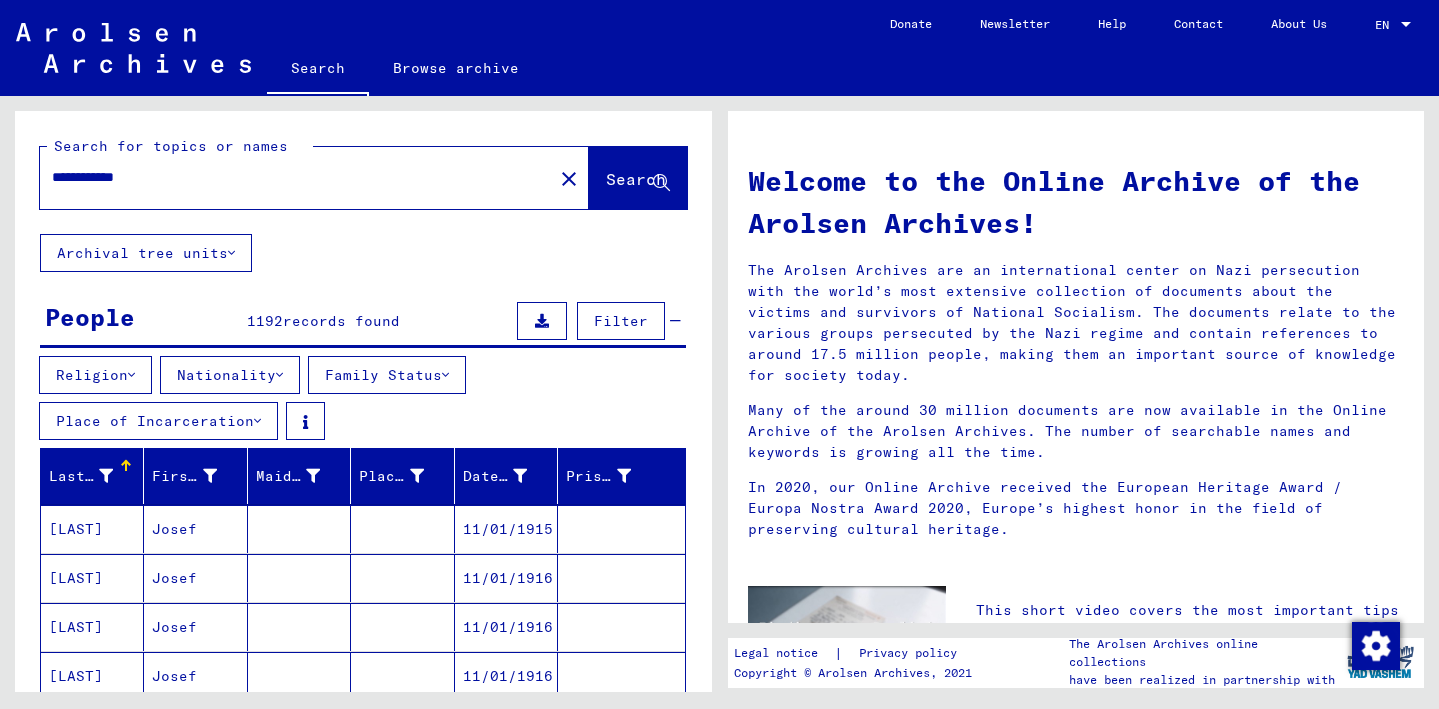scroll, scrollTop: 0, scrollLeft: 0, axis: both 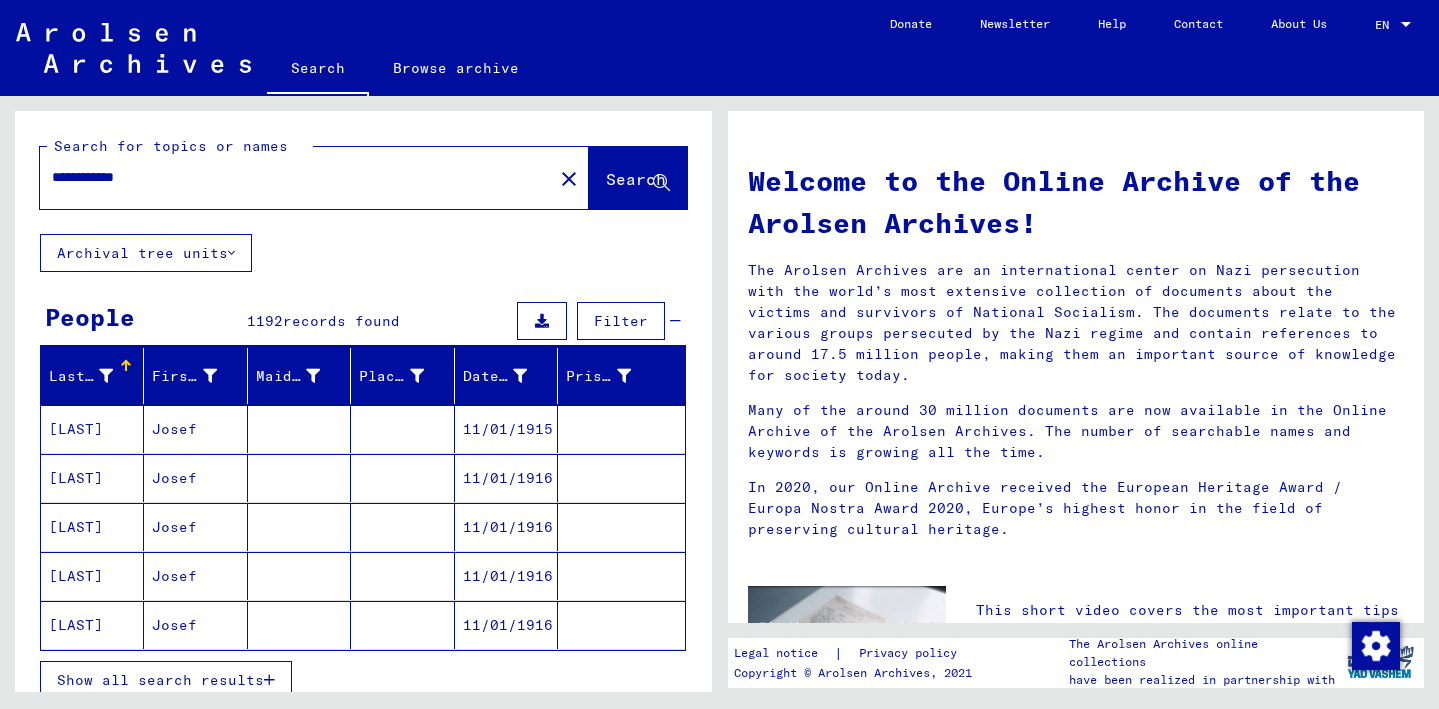click on "Filter" at bounding box center (621, 321) 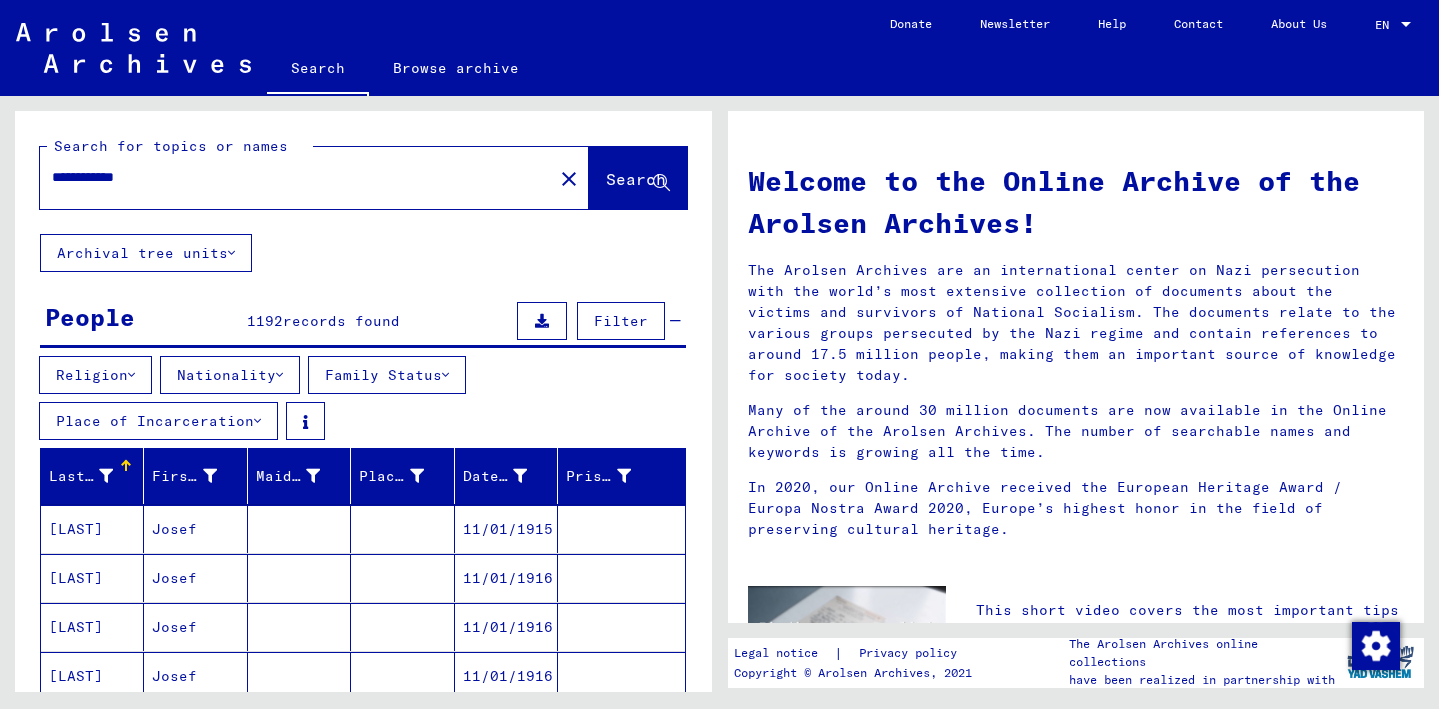 click on "Nationality" at bounding box center (230, 375) 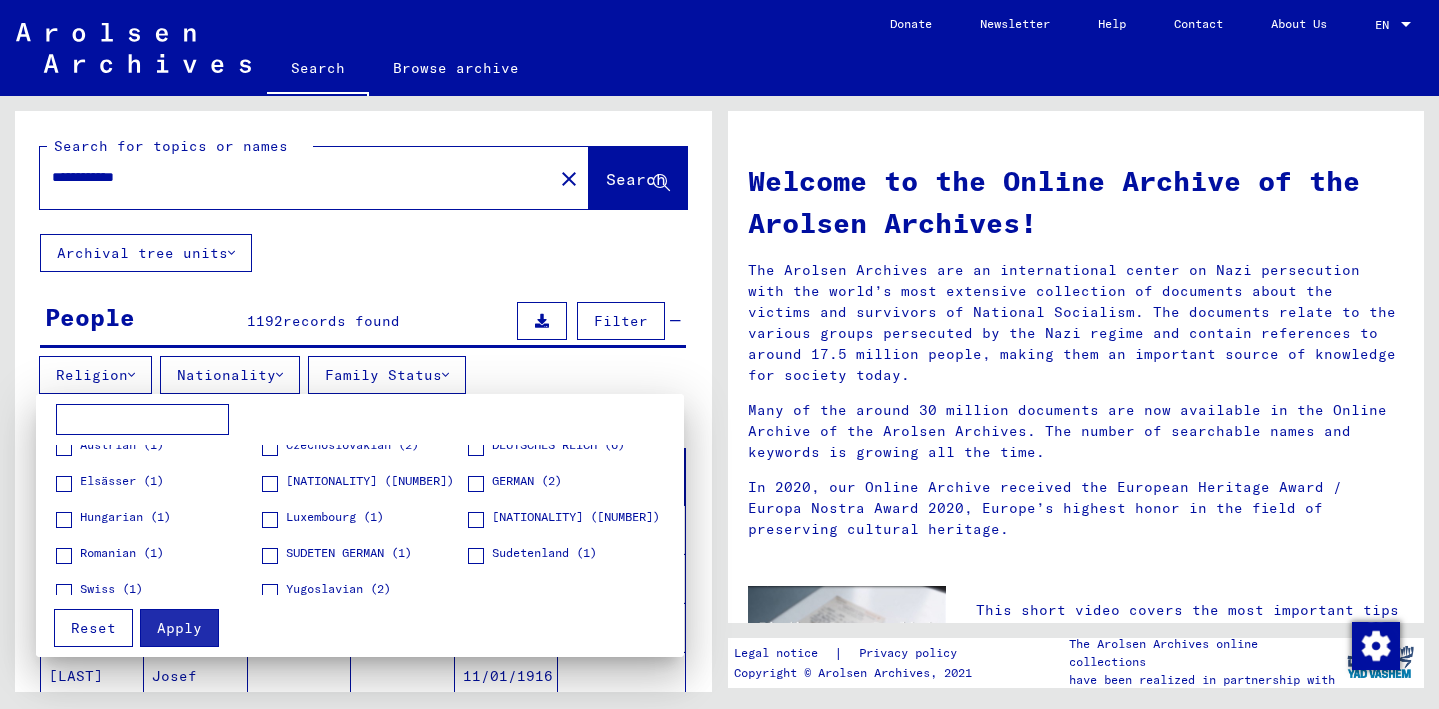 scroll, scrollTop: 0, scrollLeft: 0, axis: both 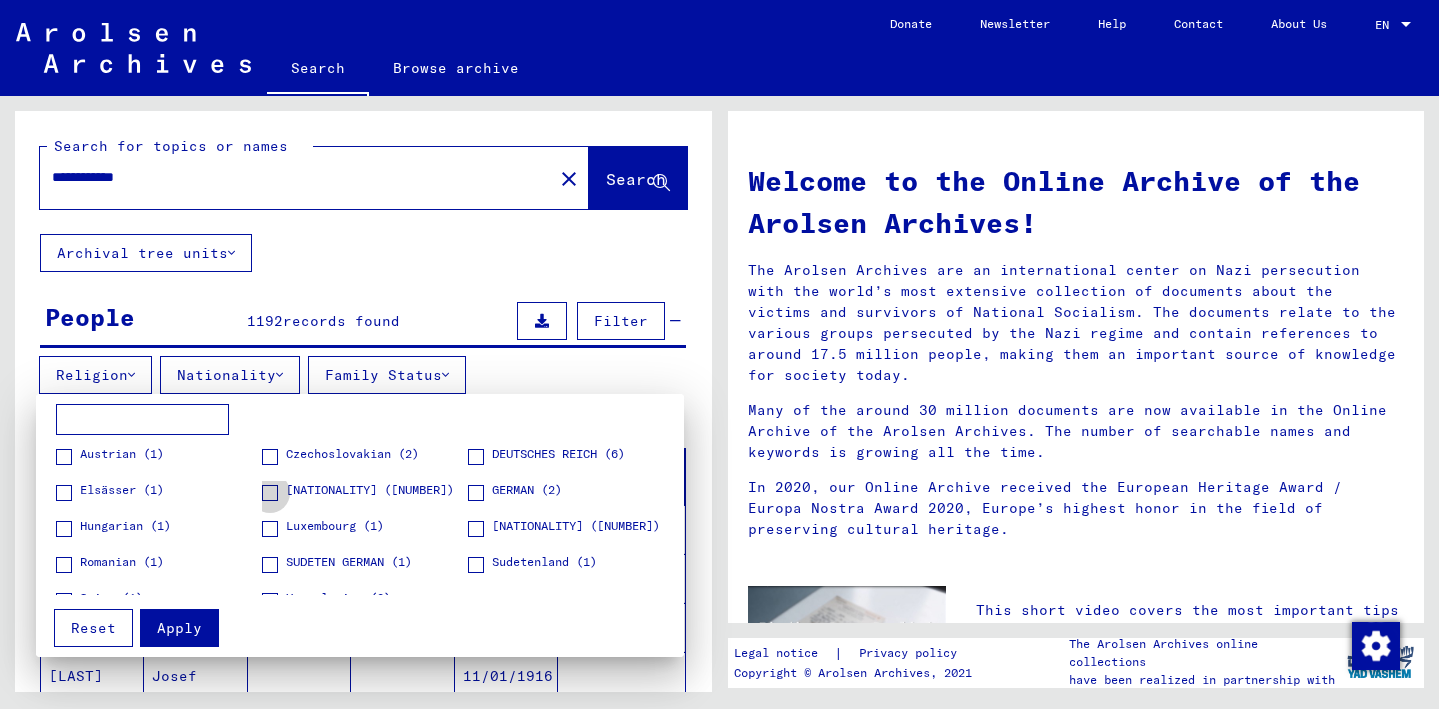click at bounding box center (270, 493) 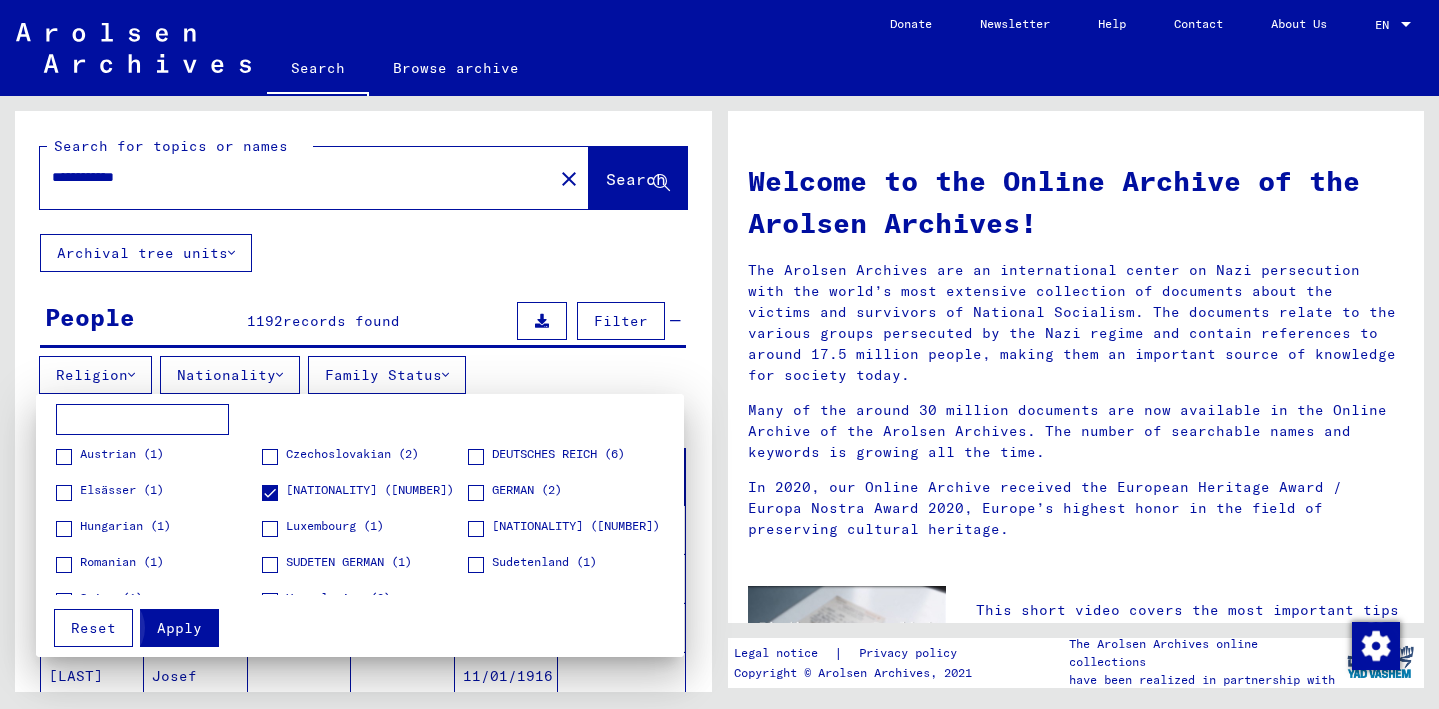 click on "Apply" at bounding box center [179, 628] 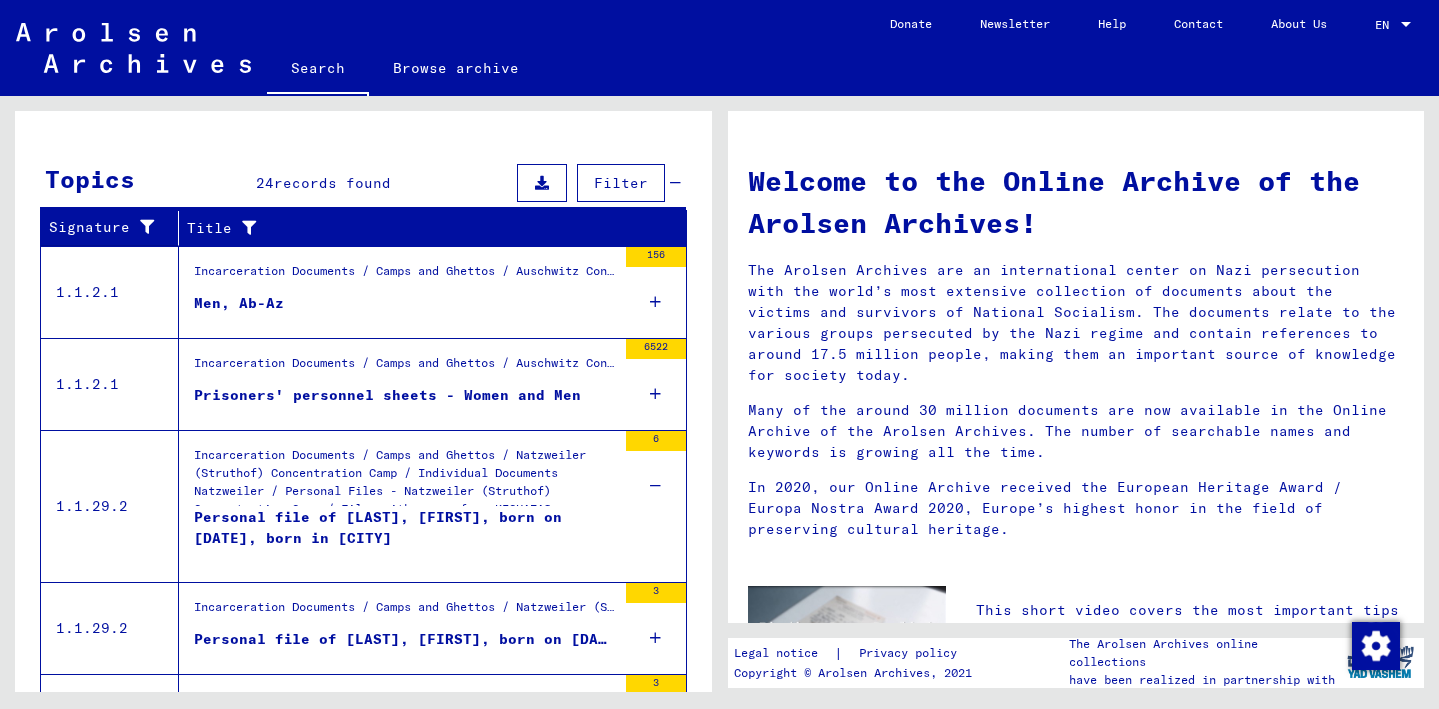 scroll, scrollTop: 718, scrollLeft: 0, axis: vertical 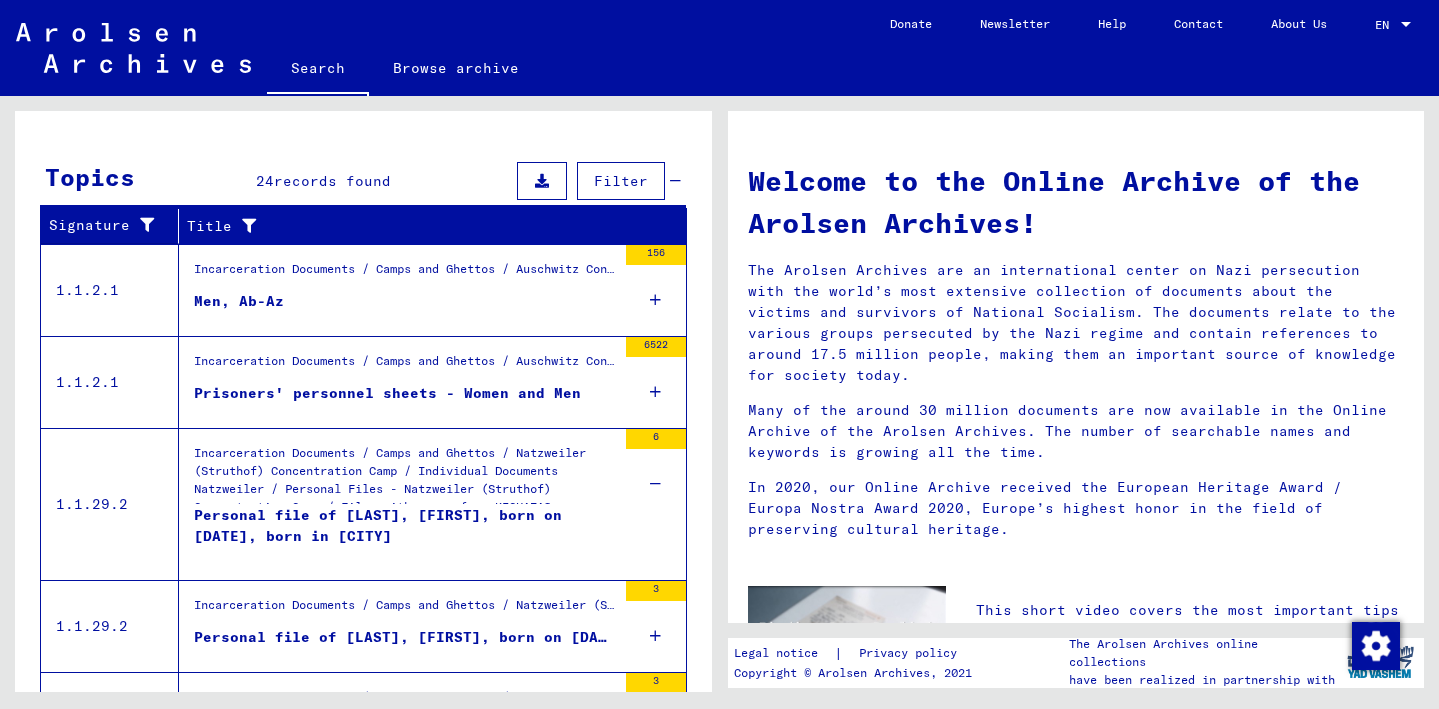 click on "Incarceration Documents / Camps and Ghettos / Natzweiler (Struthof) Concentration Camp / Individual Documents Natzweiler / Personal Files - Natzweiler (Struthof) Concentration Camp / Files with names from KECHAIAS" at bounding box center [405, 474] 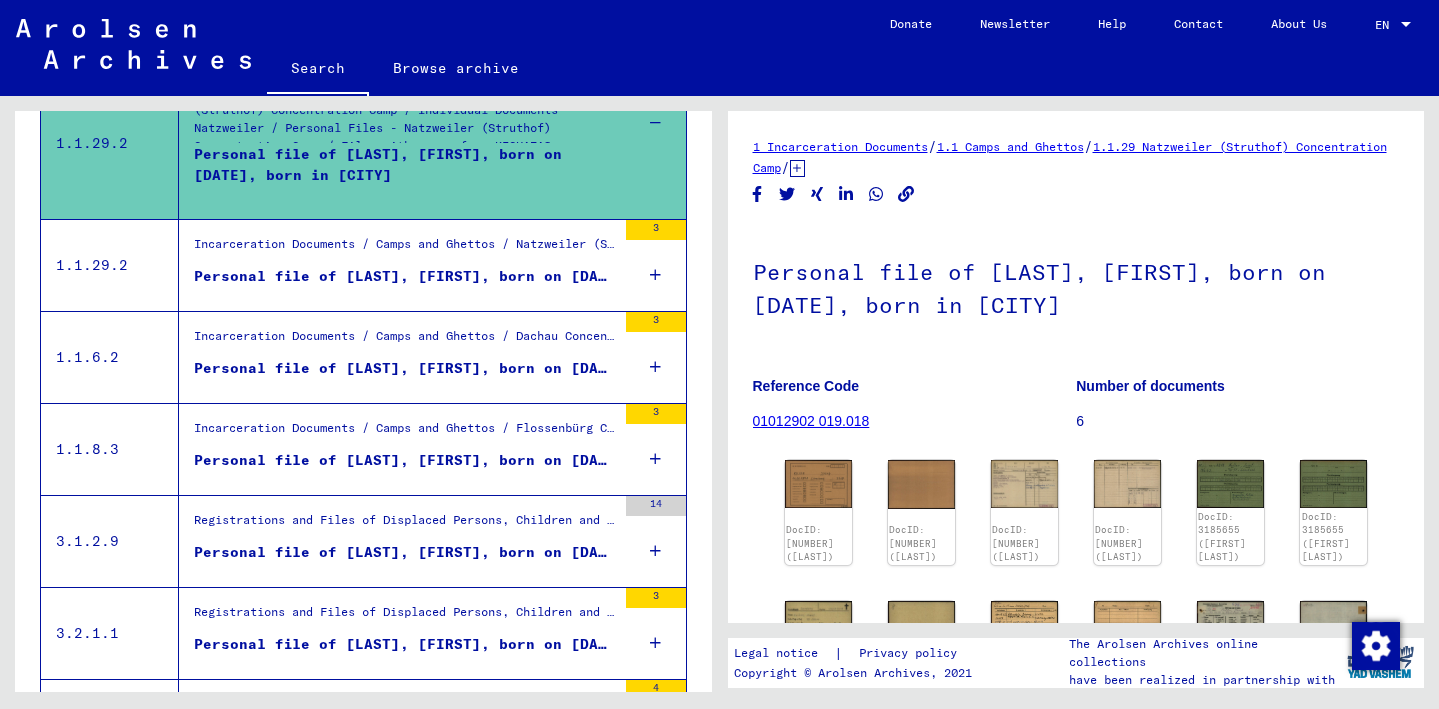 scroll, scrollTop: 0, scrollLeft: 0, axis: both 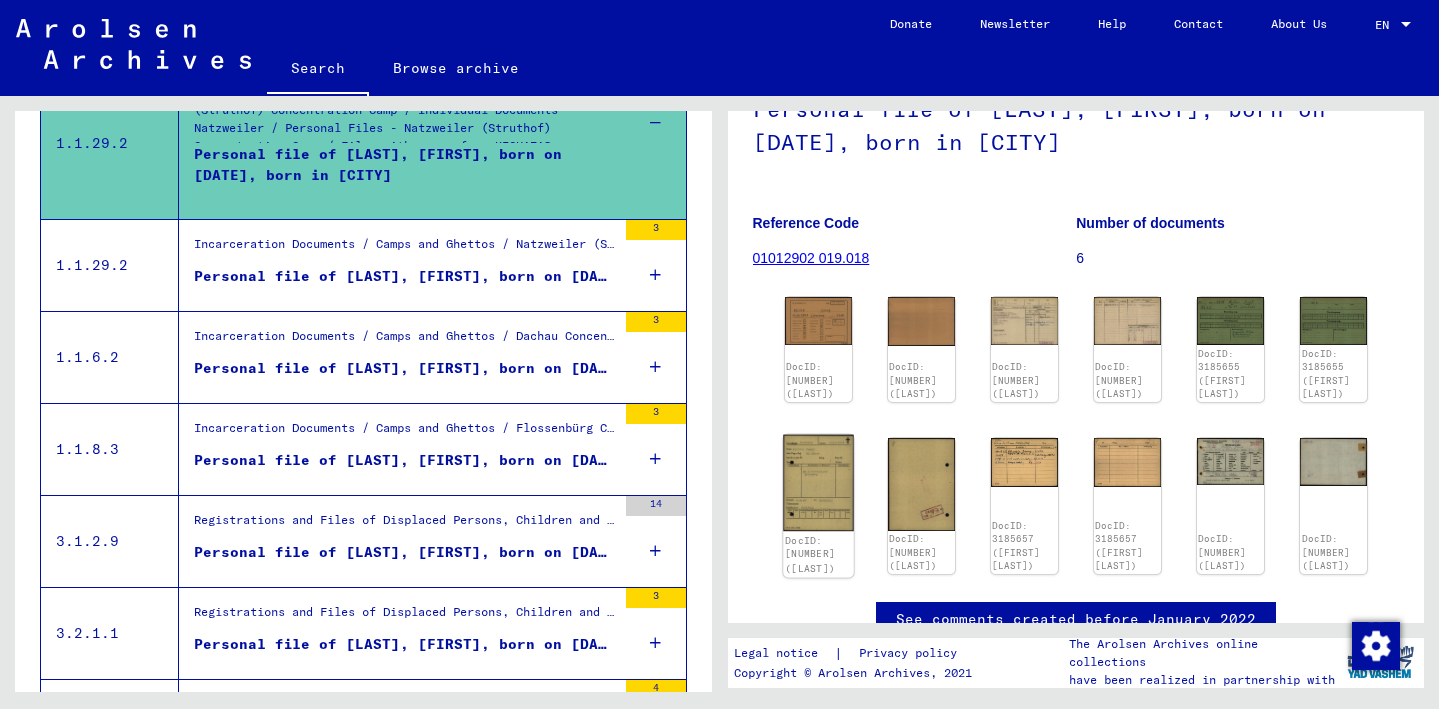 click 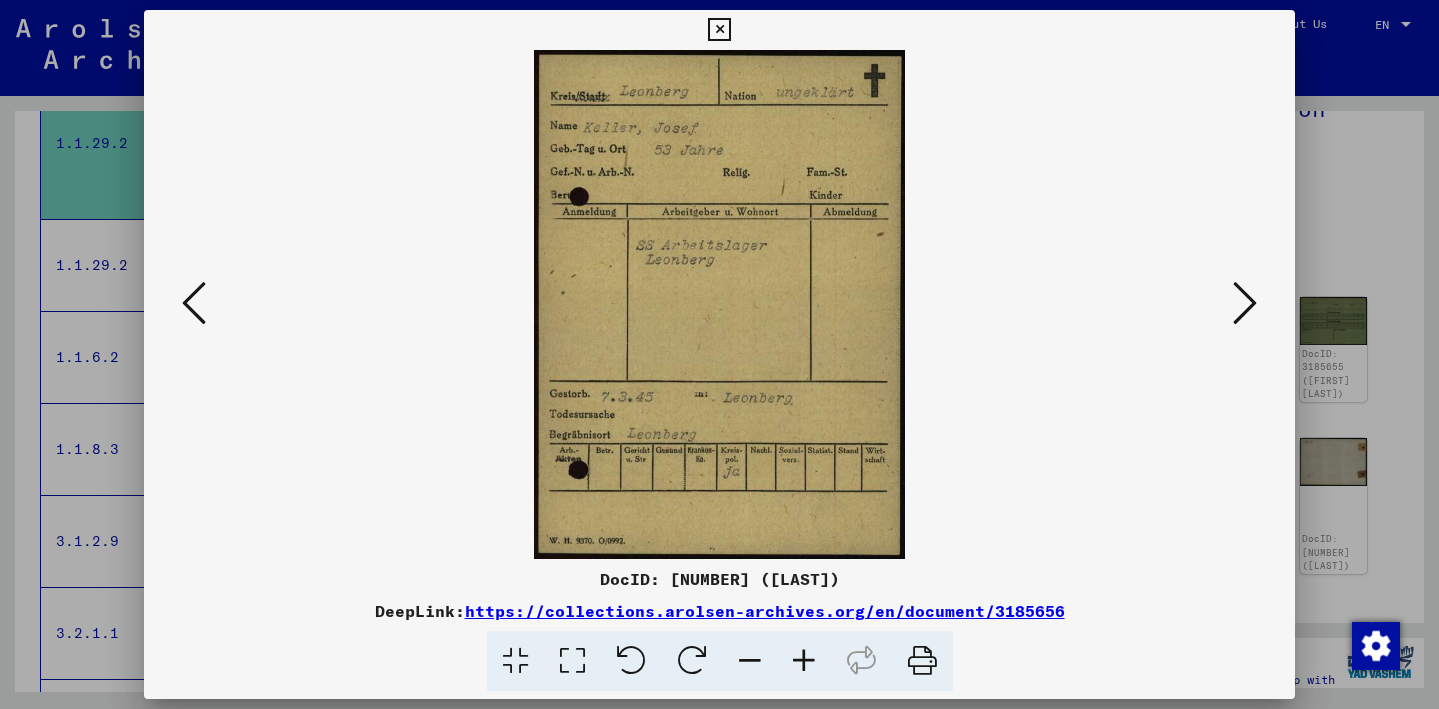 click at bounding box center [1245, 303] 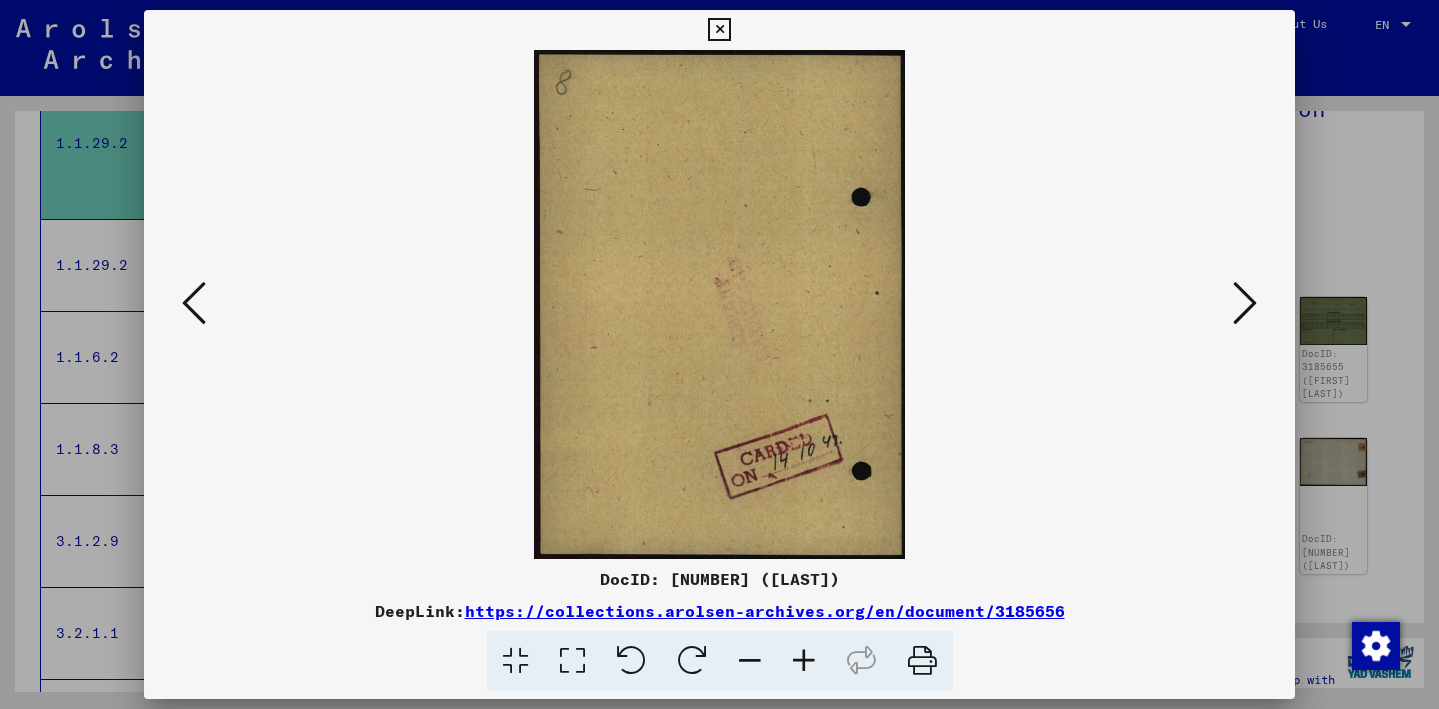 click at bounding box center [1245, 303] 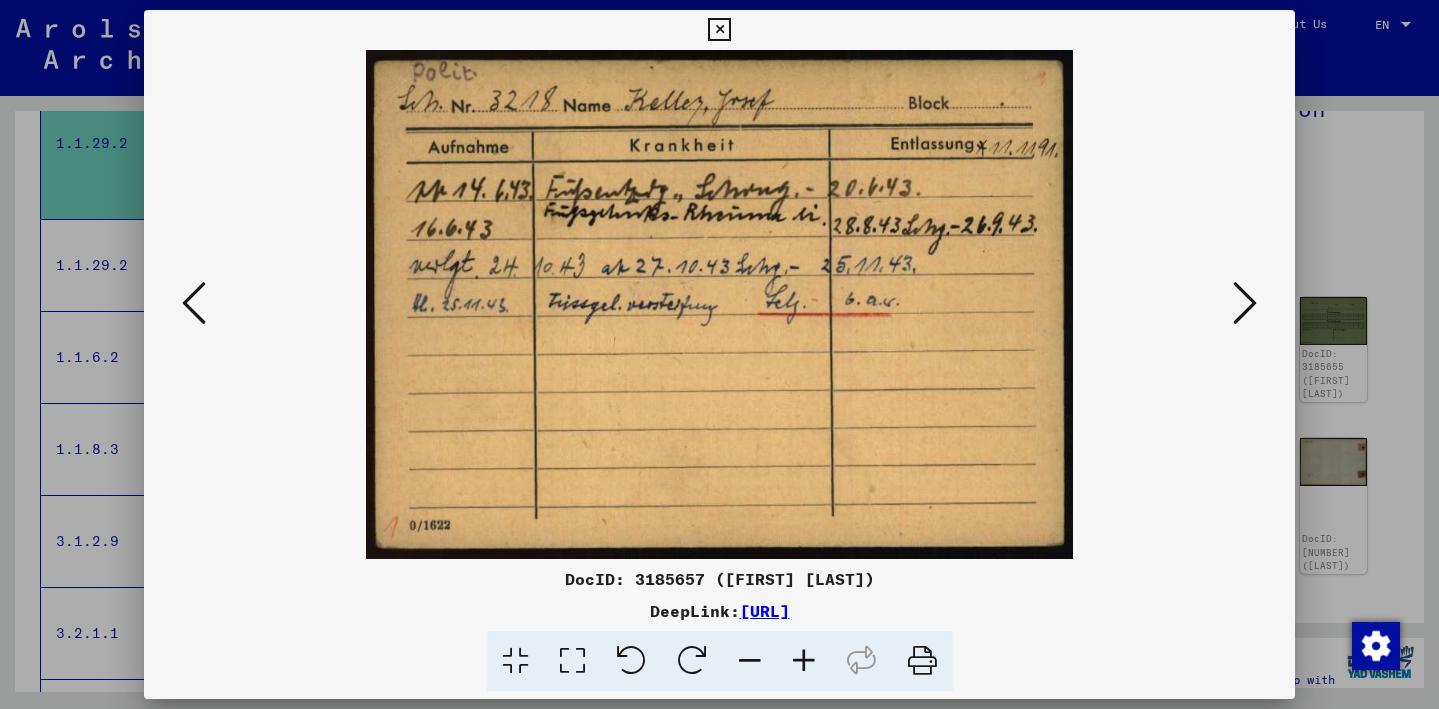 click at bounding box center (1245, 303) 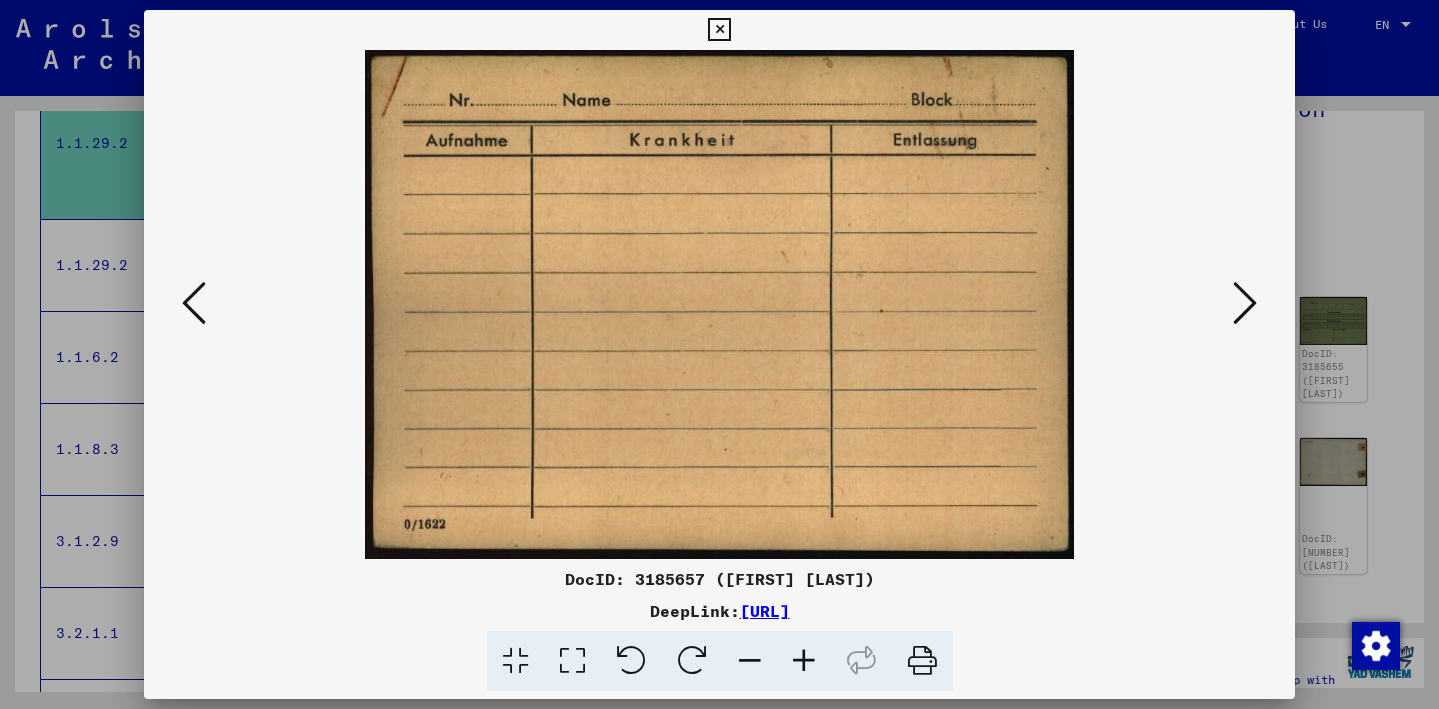 click at bounding box center (1245, 303) 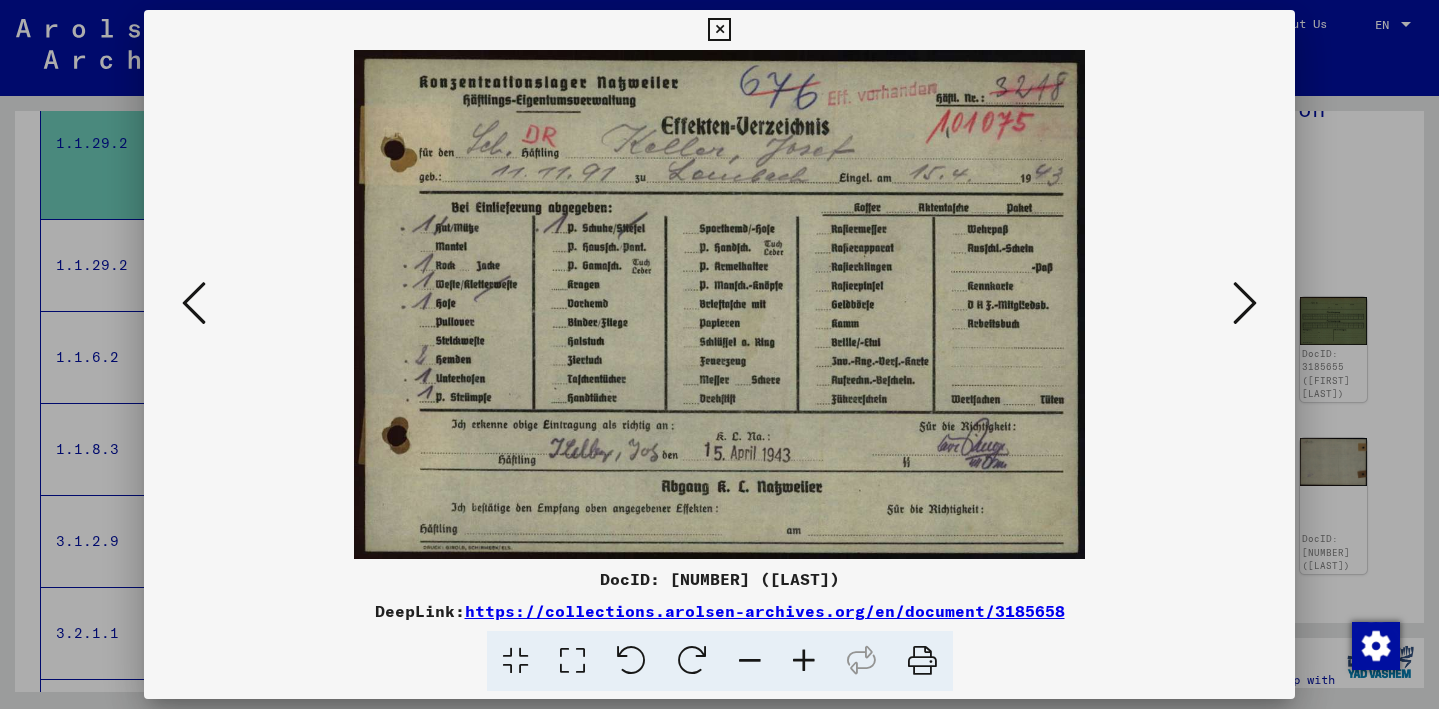 click at bounding box center (1245, 303) 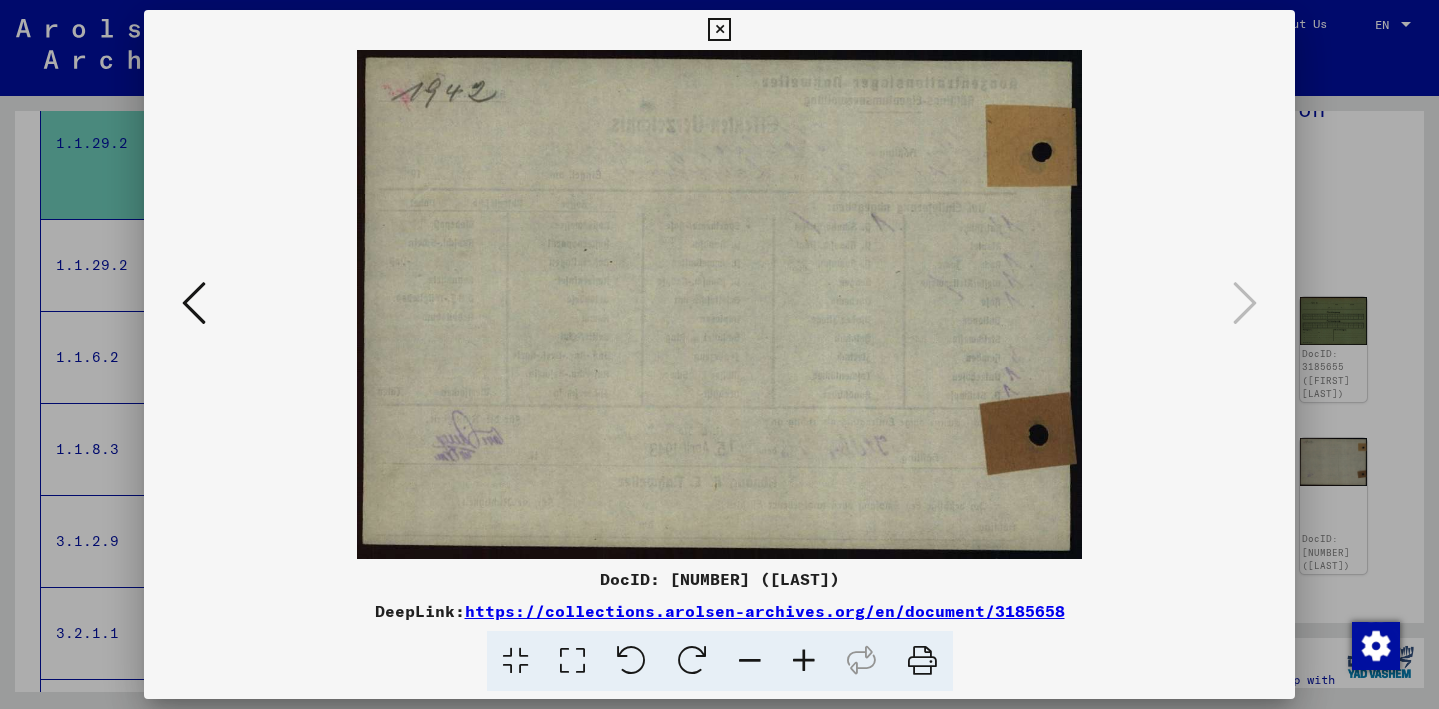 click at bounding box center [1245, 303] 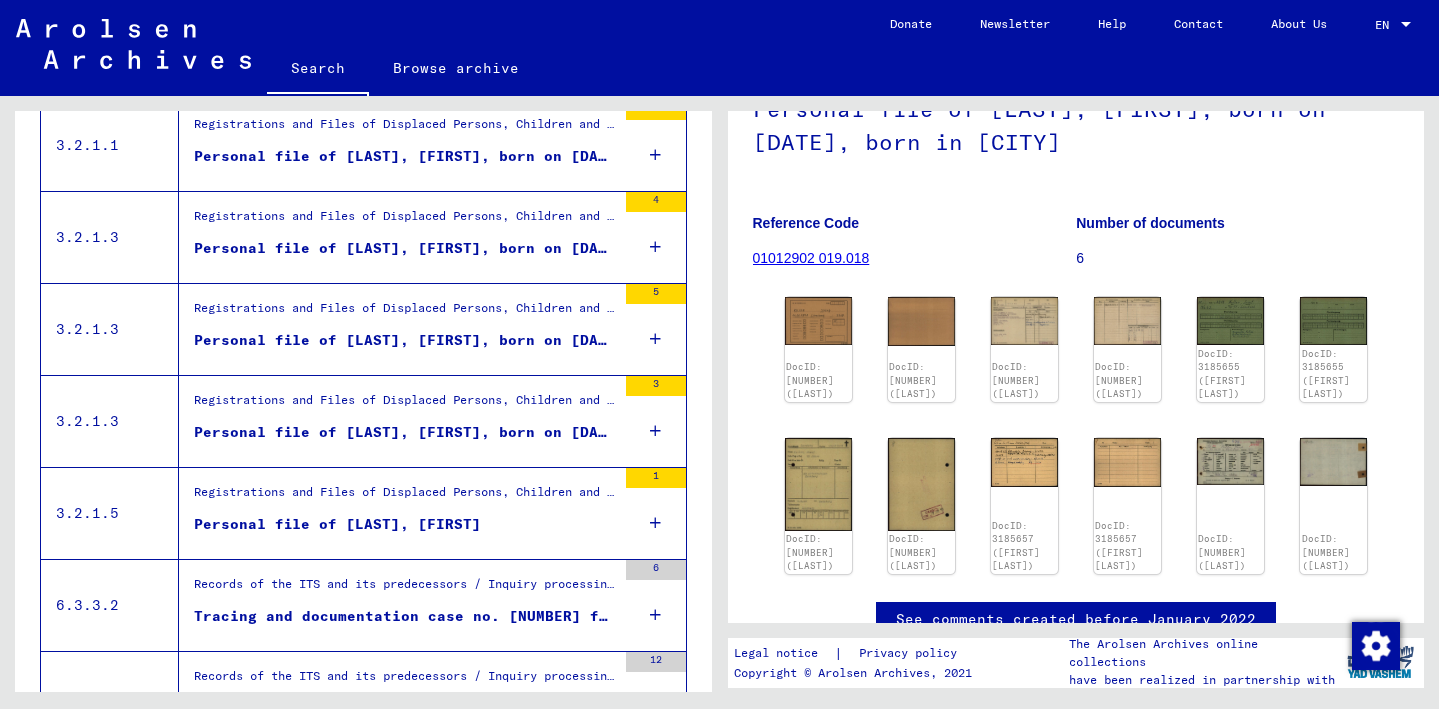 scroll, scrollTop: 1299, scrollLeft: 0, axis: vertical 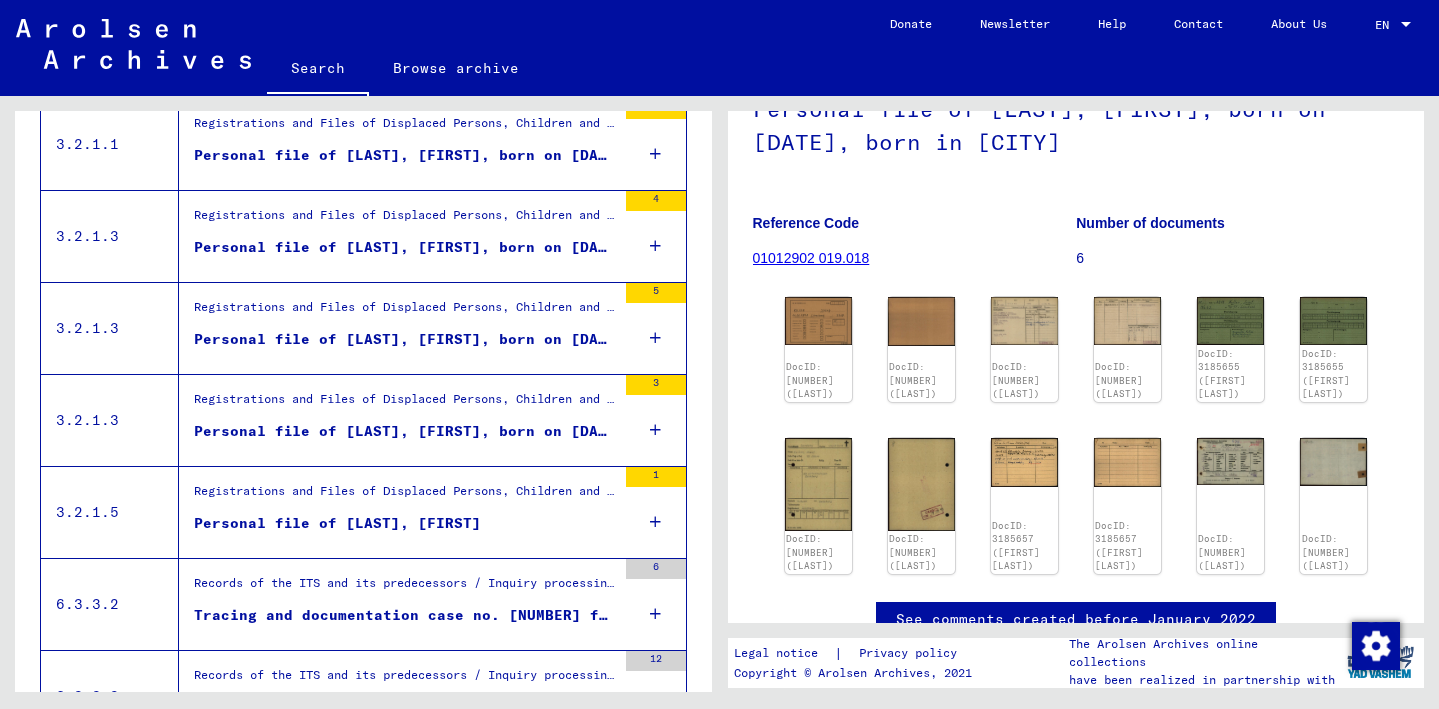 click on "Personal file of [LAST], [FIRST]" at bounding box center (337, 523) 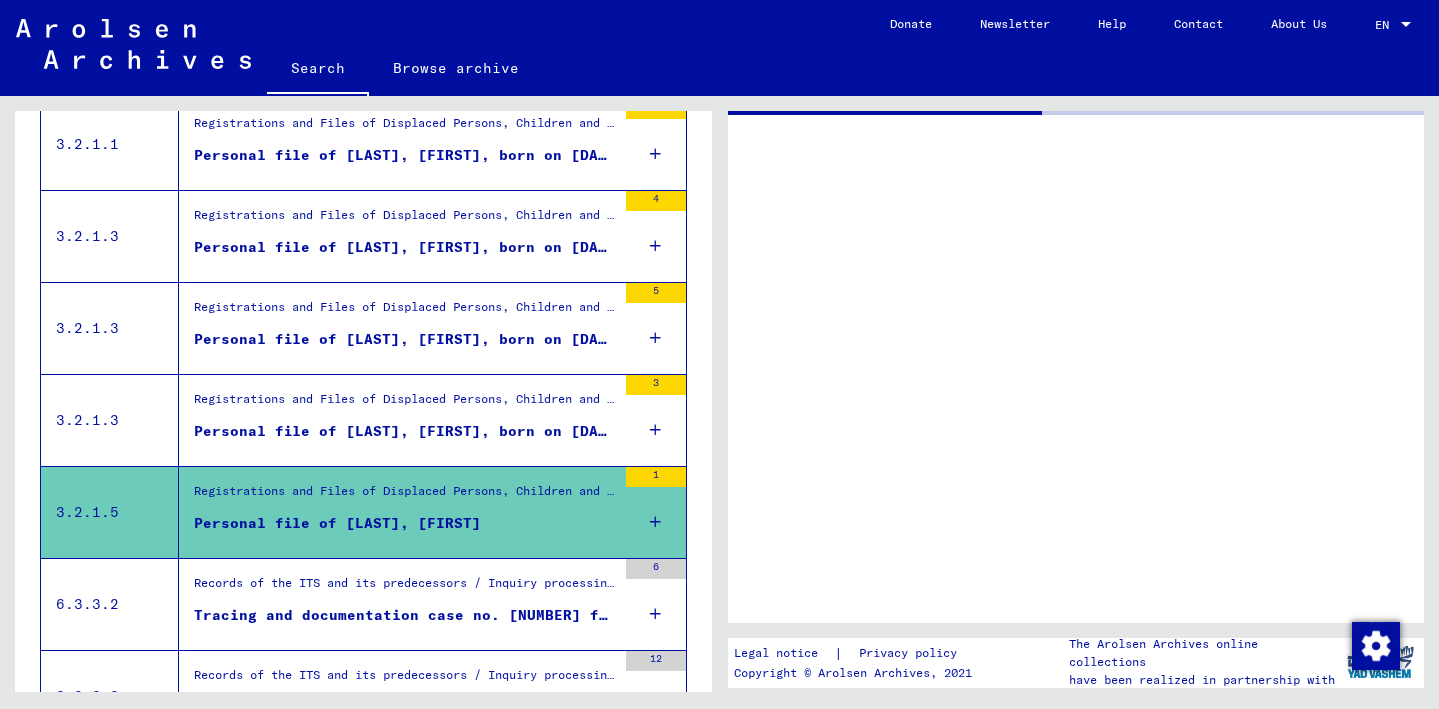 scroll, scrollTop: 0, scrollLeft: 0, axis: both 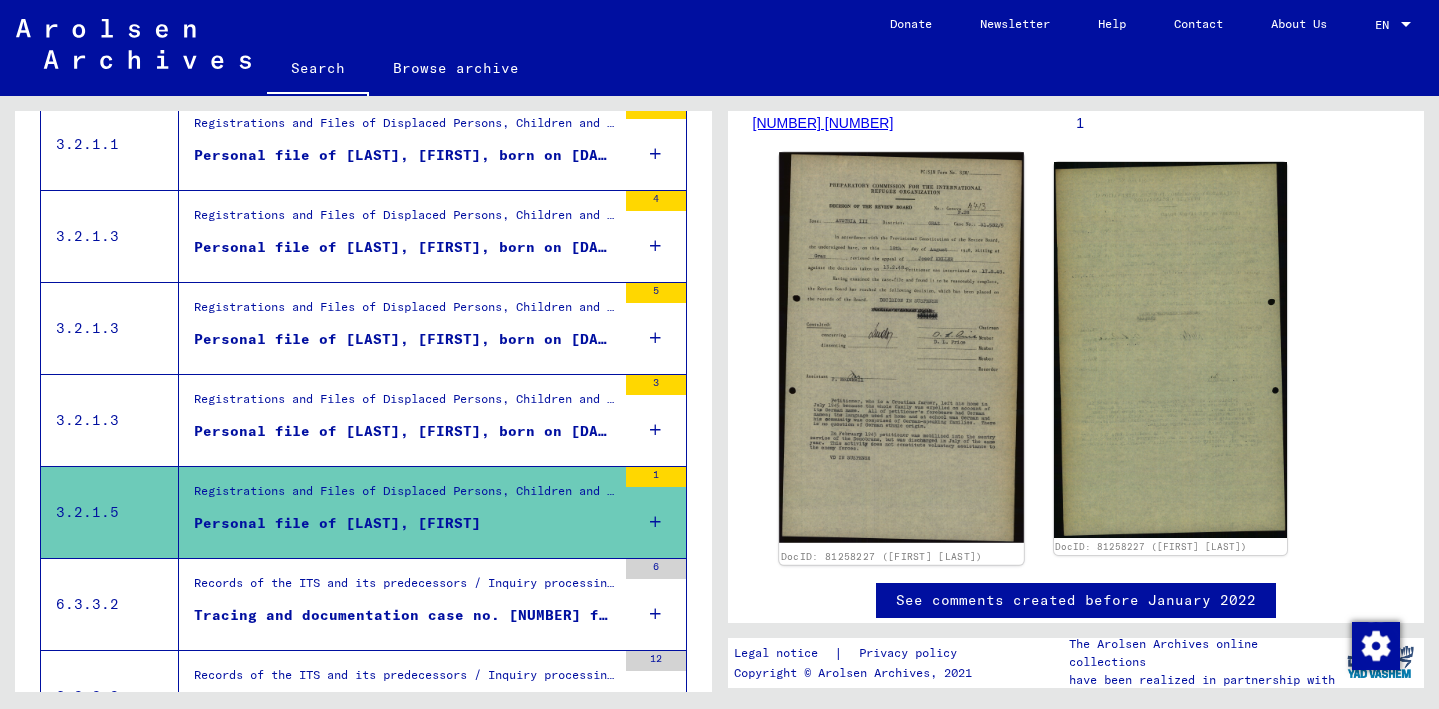 click 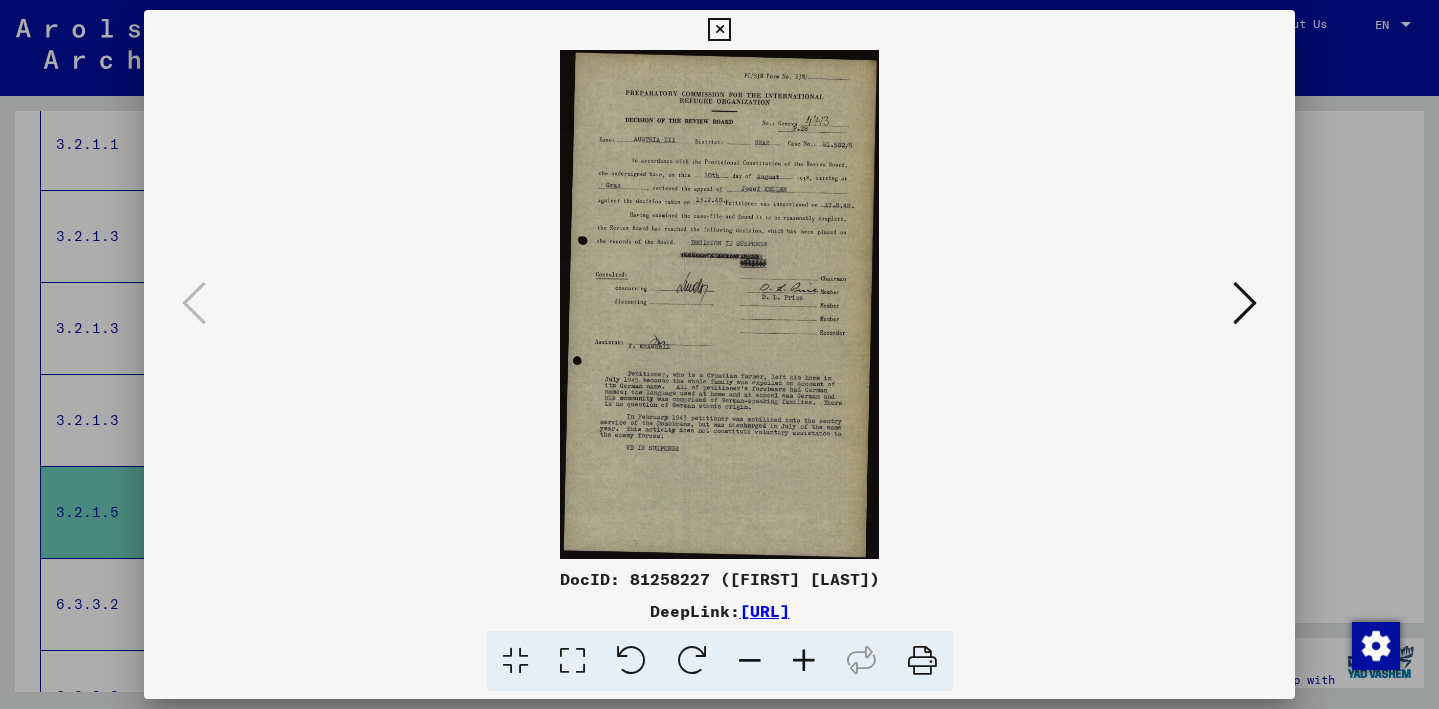 click at bounding box center (1245, 303) 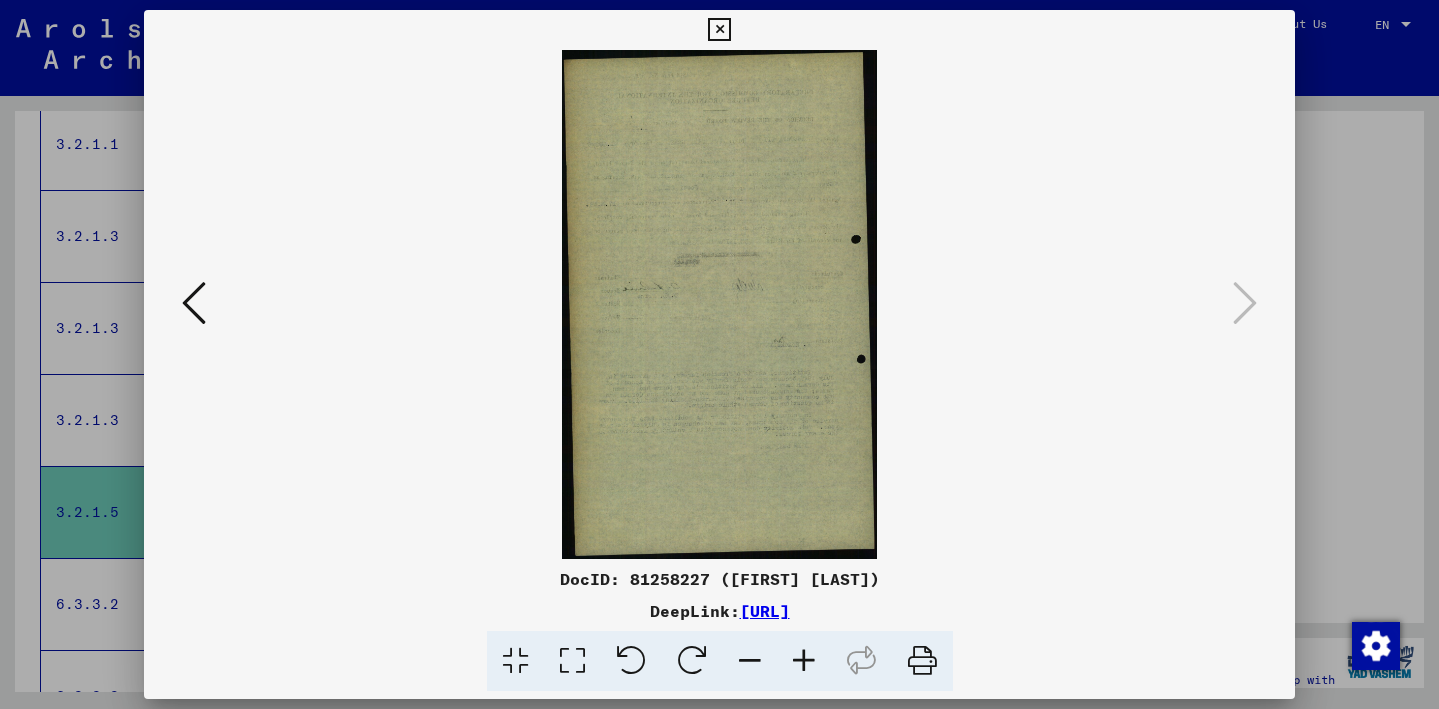 click at bounding box center [1245, 303] 